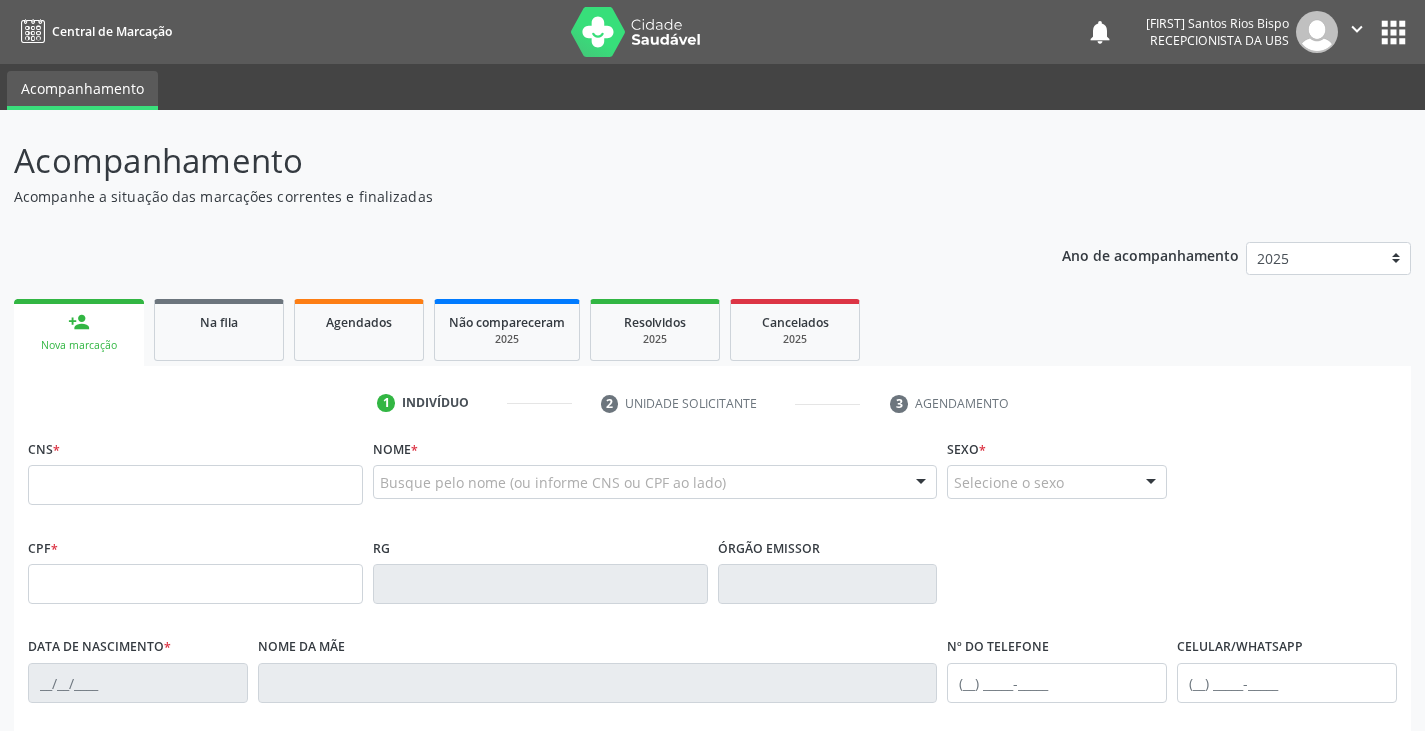 scroll, scrollTop: 0, scrollLeft: 0, axis: both 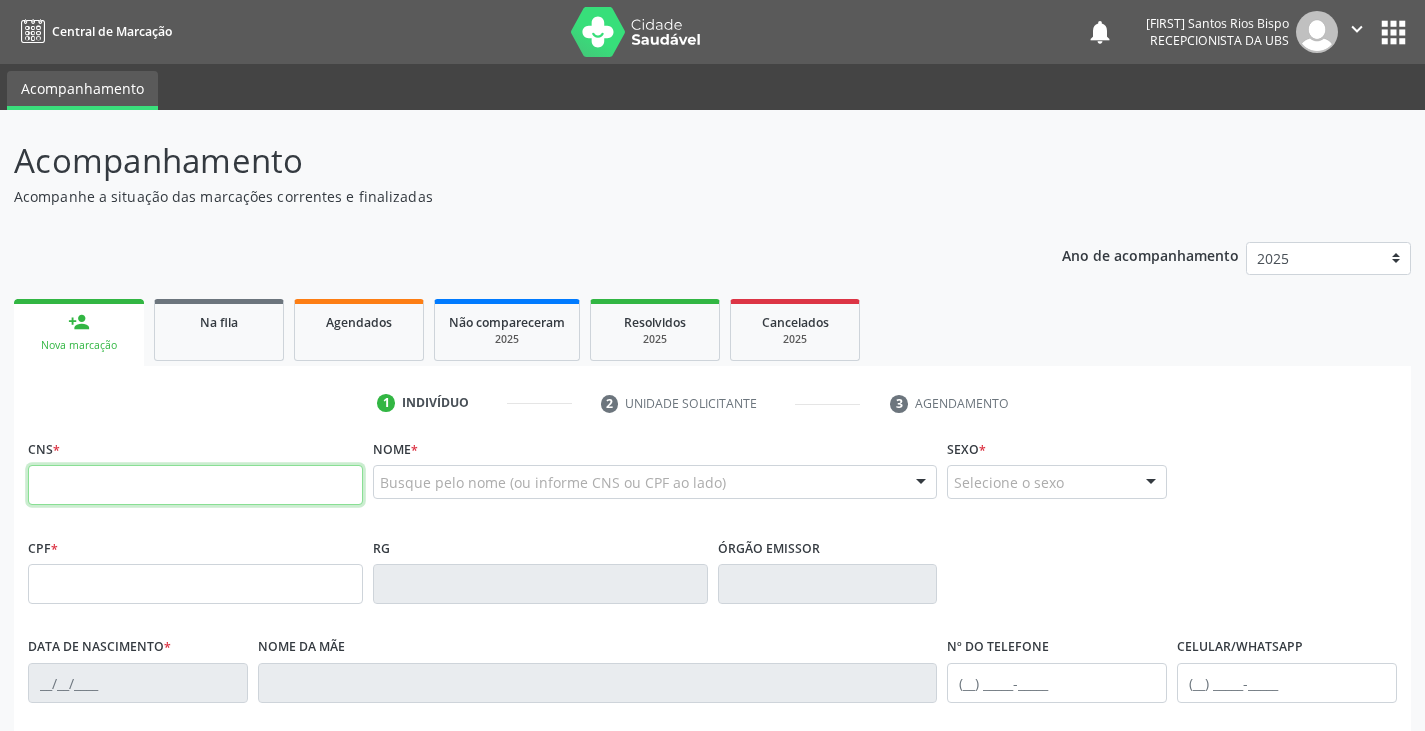 click at bounding box center (195, 485) 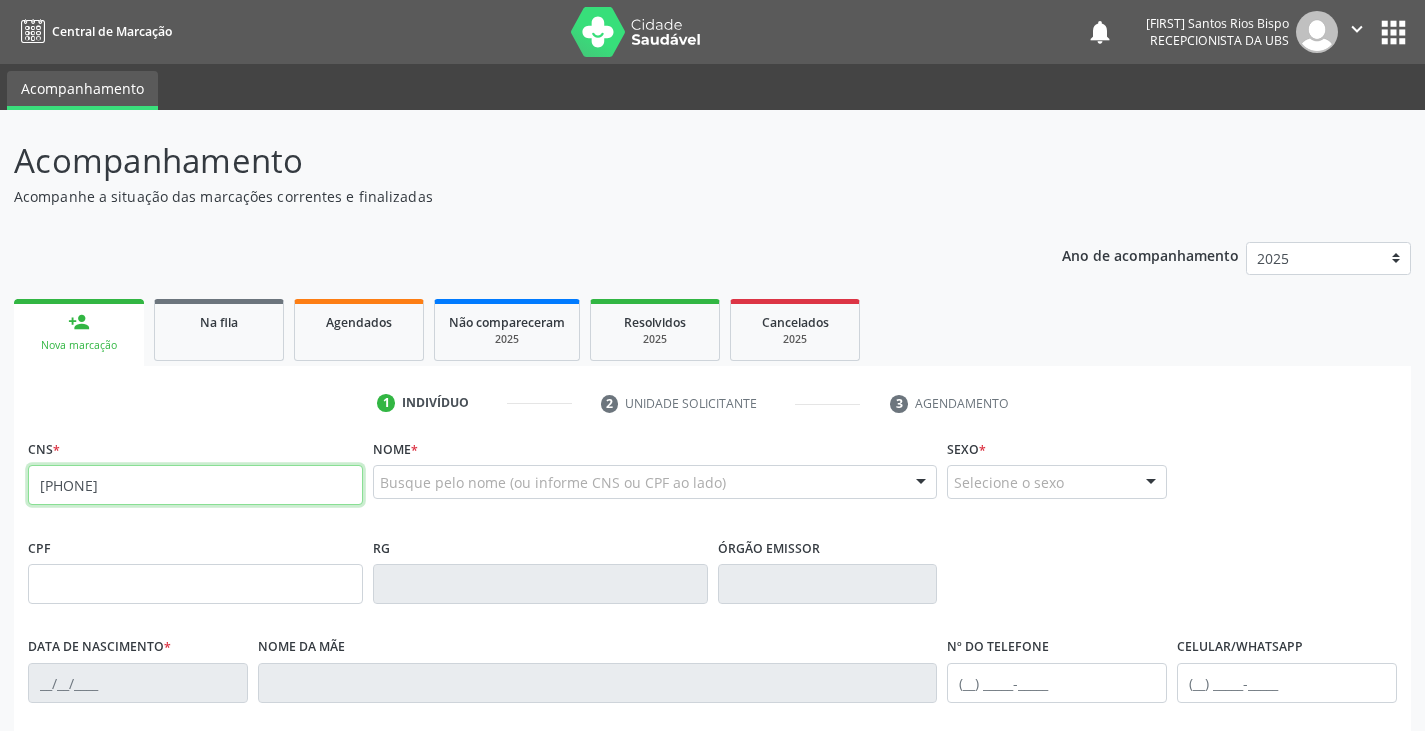 type on "[PHONE]" 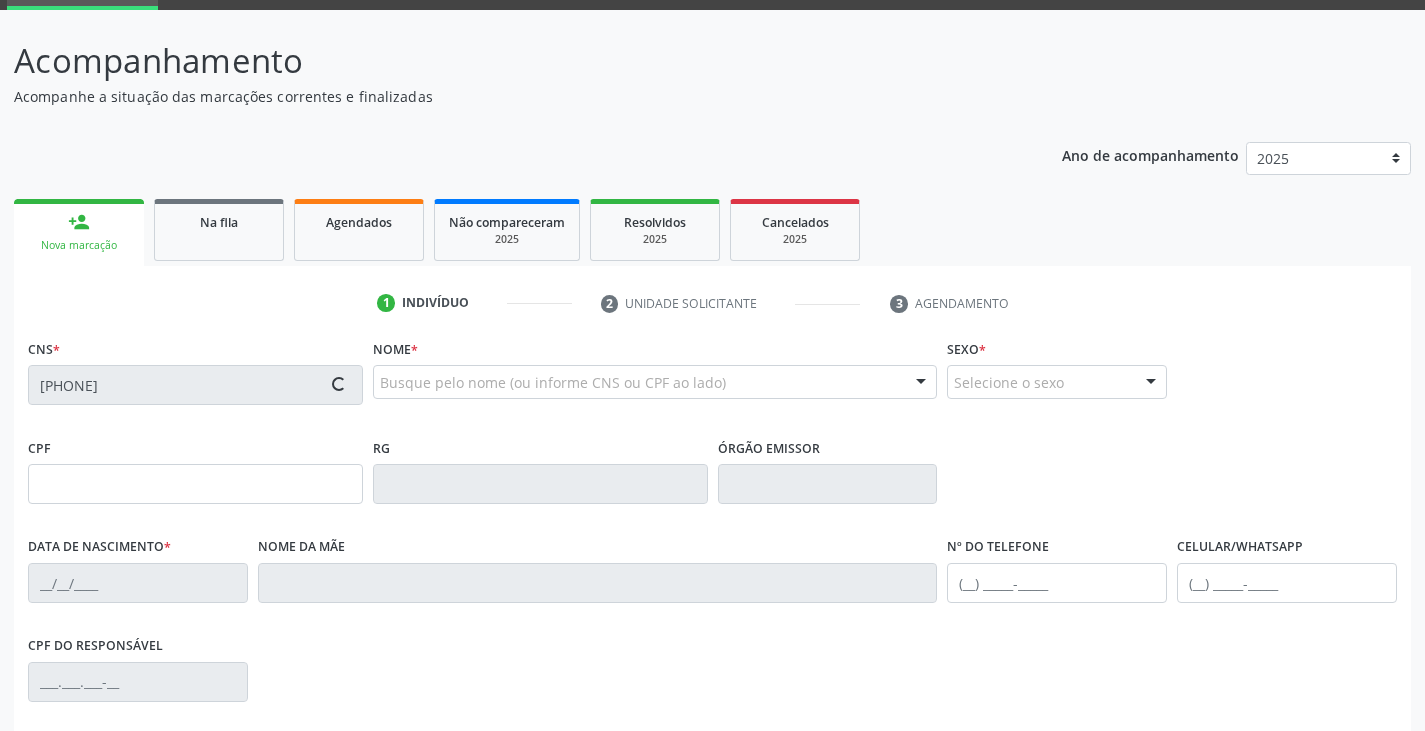 scroll, scrollTop: 200, scrollLeft: 0, axis: vertical 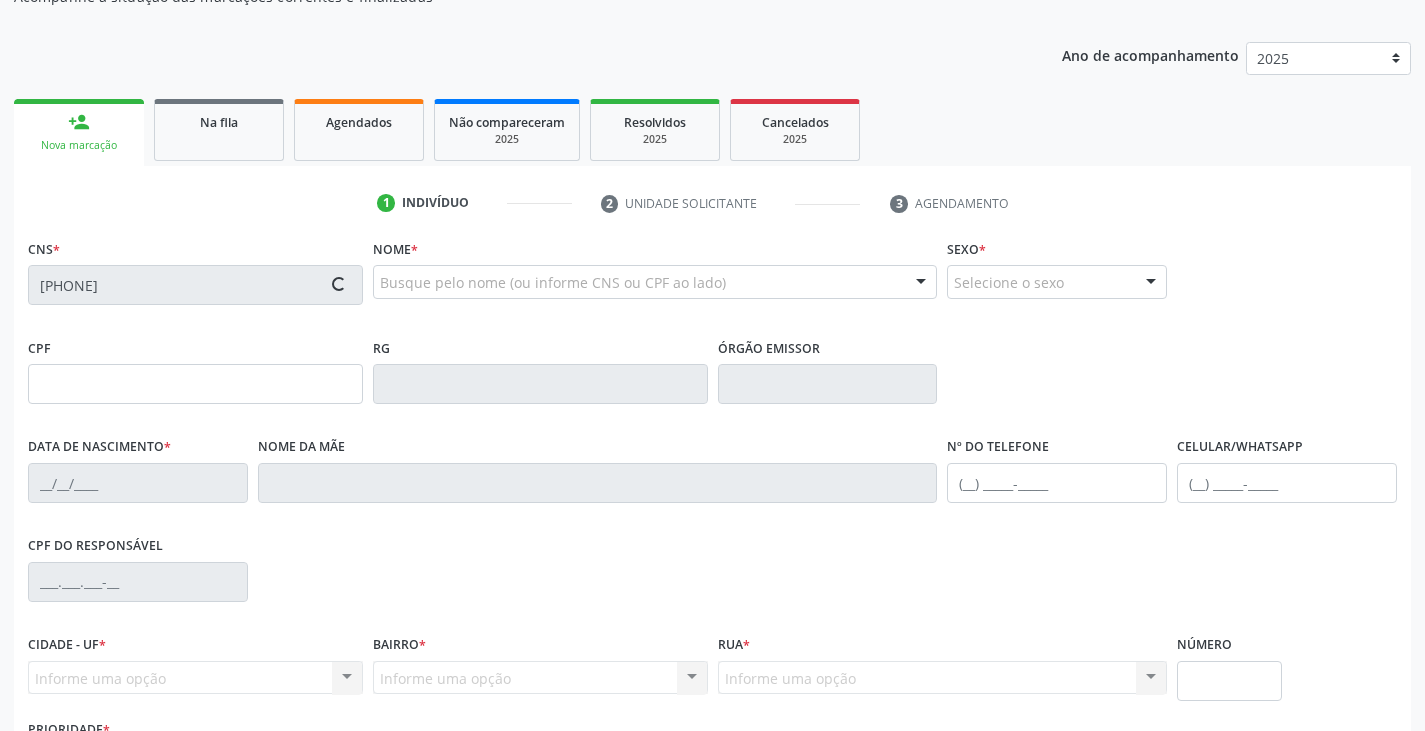 type on "[SSN]" 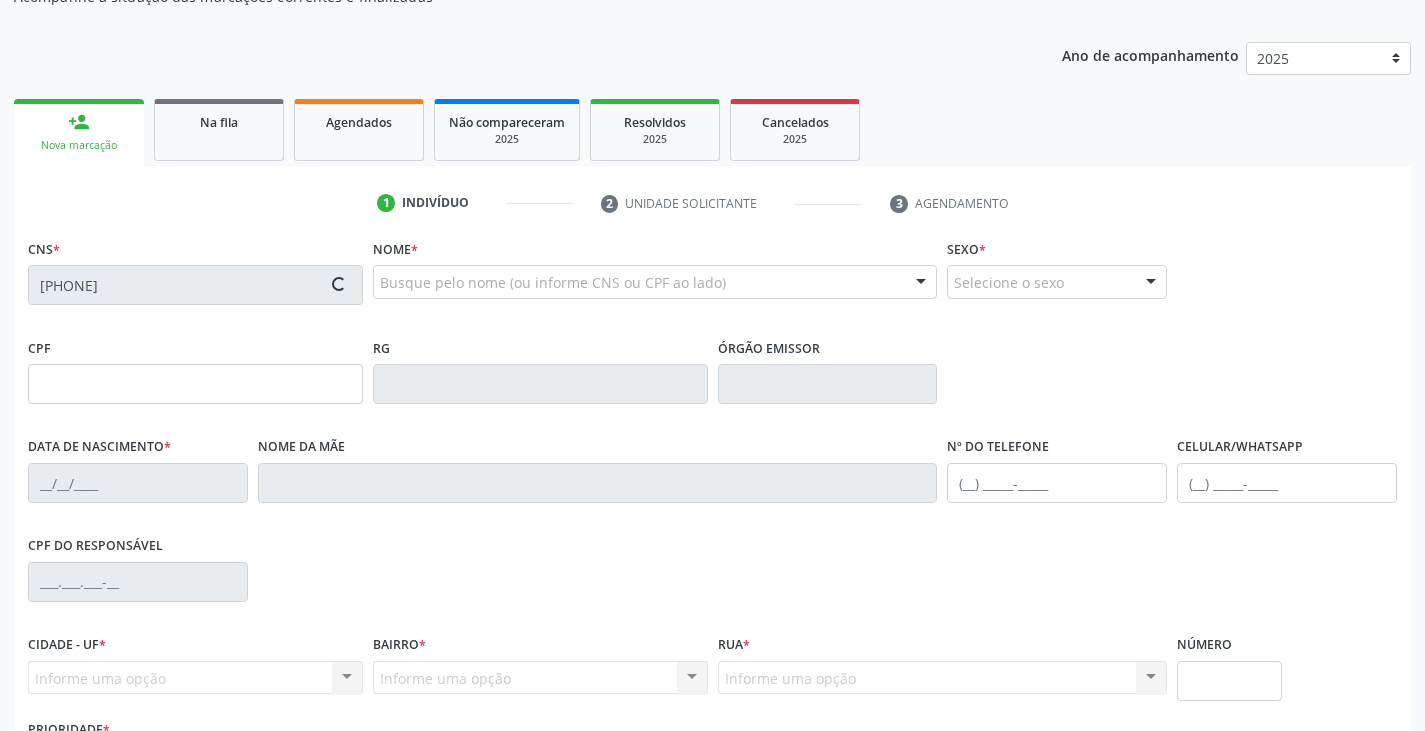 type on "[DATE]" 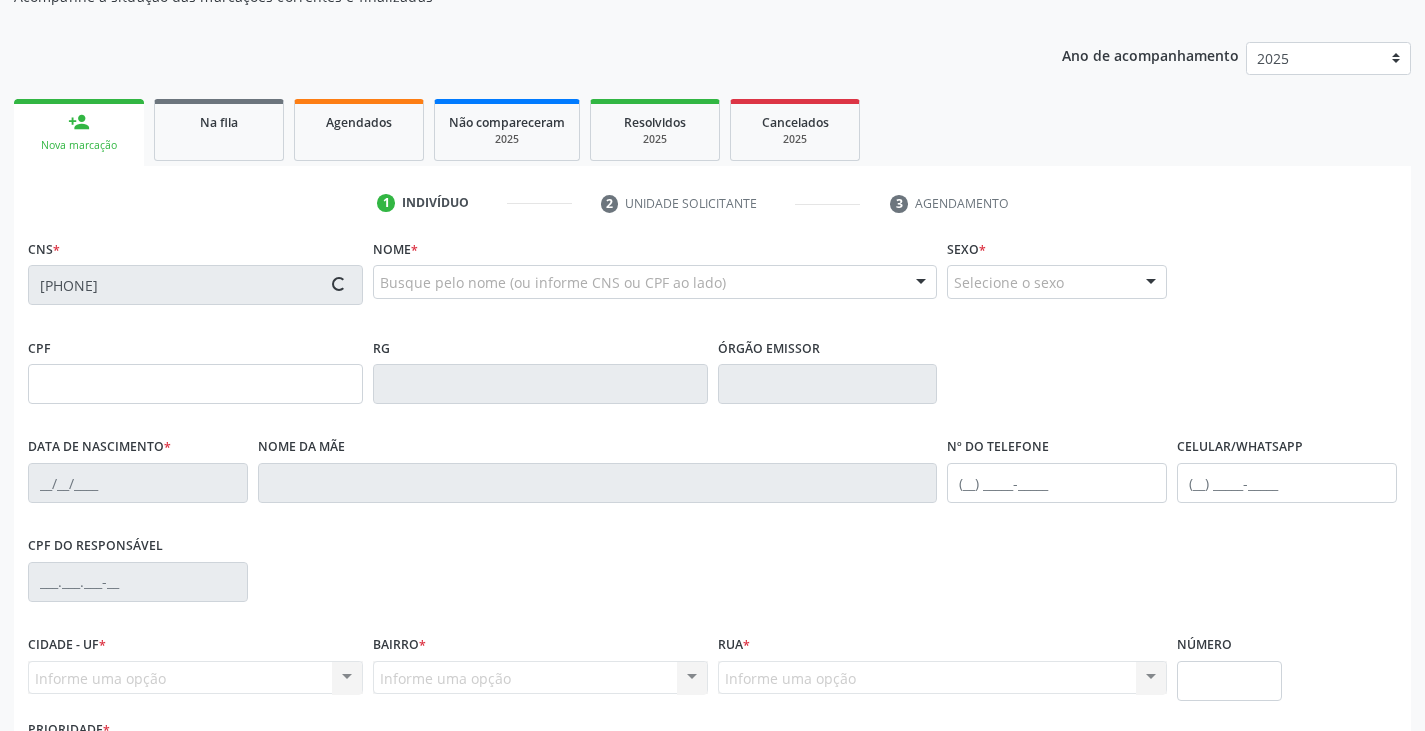 type on "[FIRST] Cedraz Fernndes" 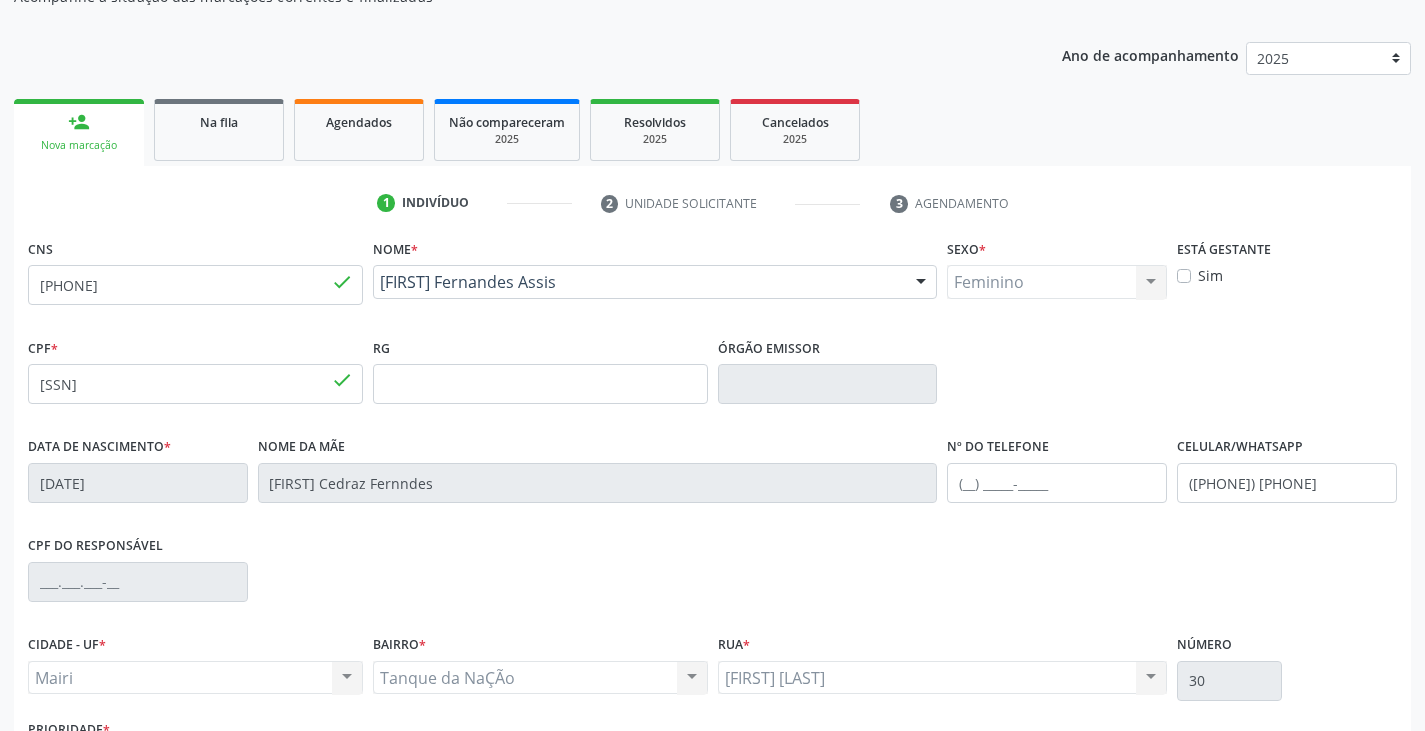 scroll, scrollTop: 353, scrollLeft: 0, axis: vertical 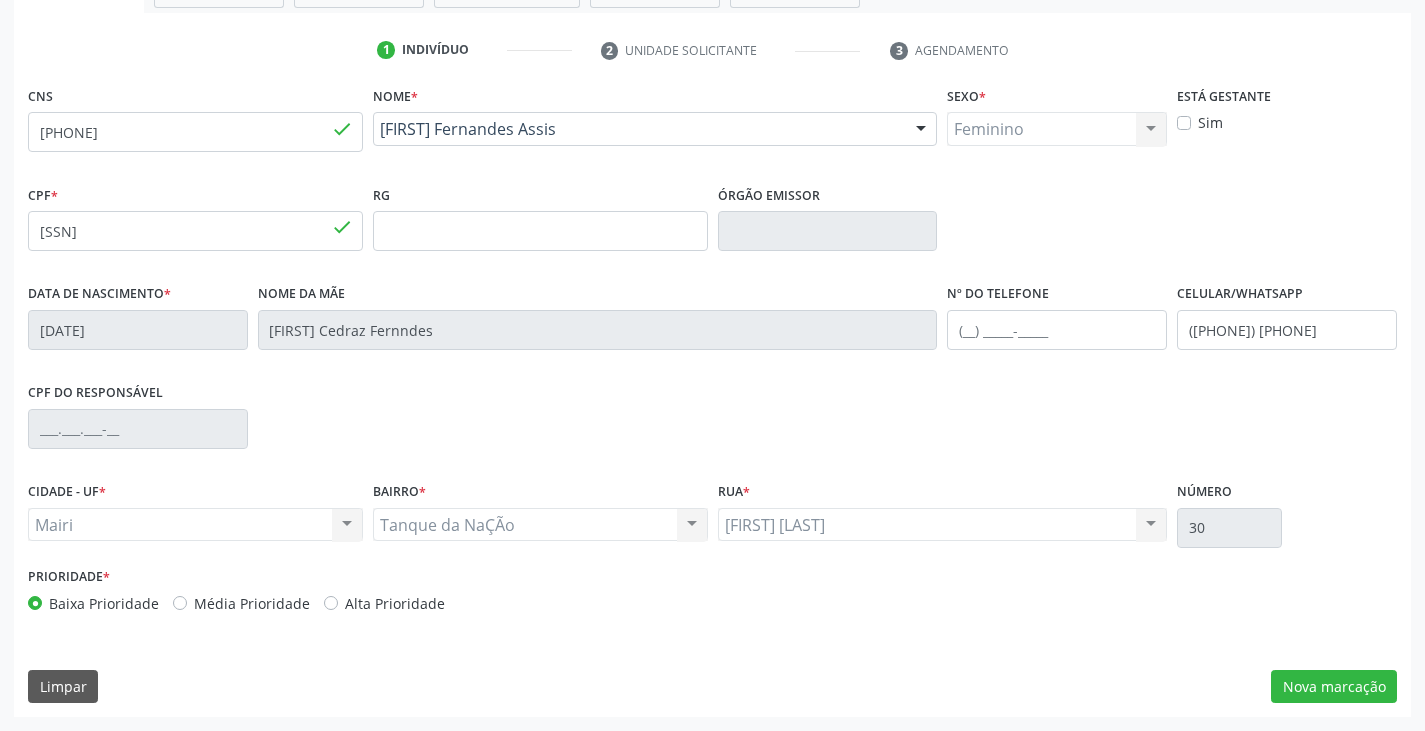 click on "Alta Prioridade" at bounding box center (395, 603) 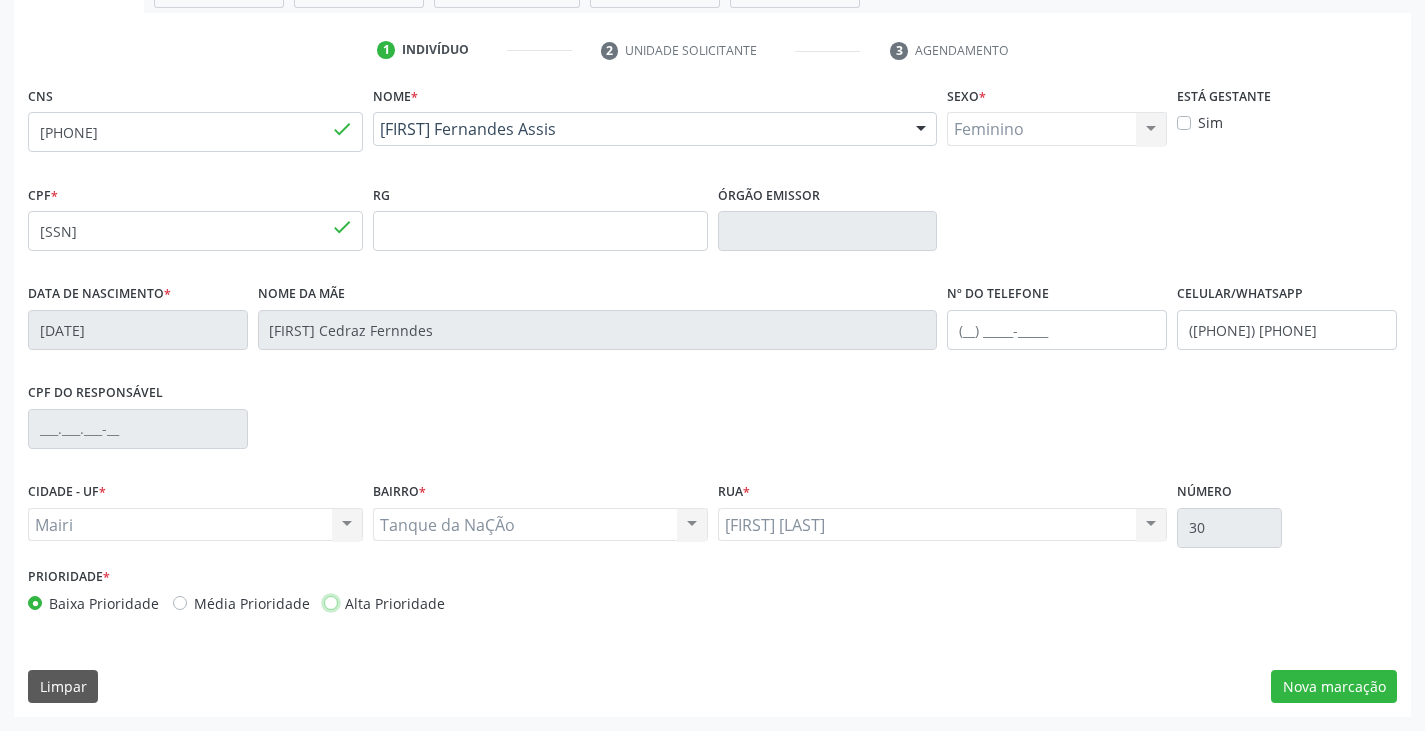 radio on "true" 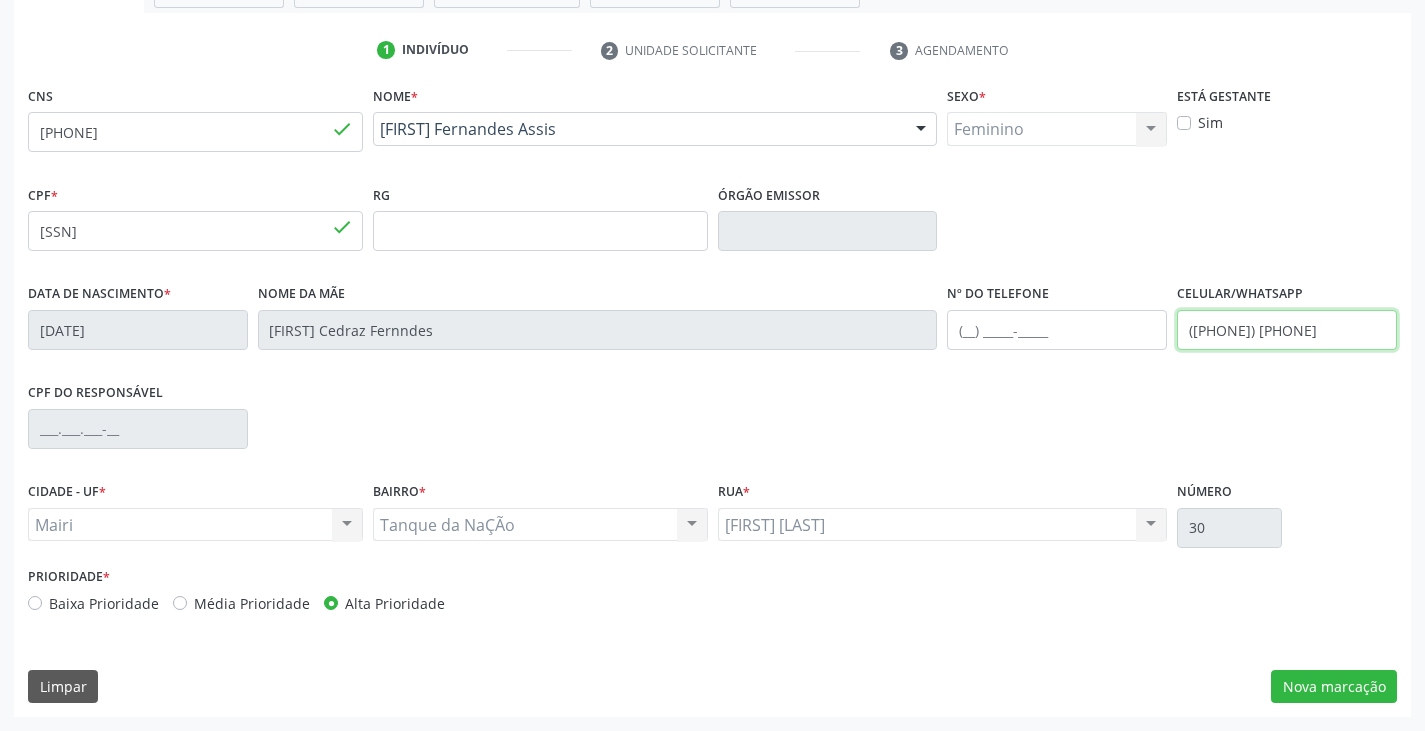 click on "([PHONE]) [PHONE]" at bounding box center [1287, 330] 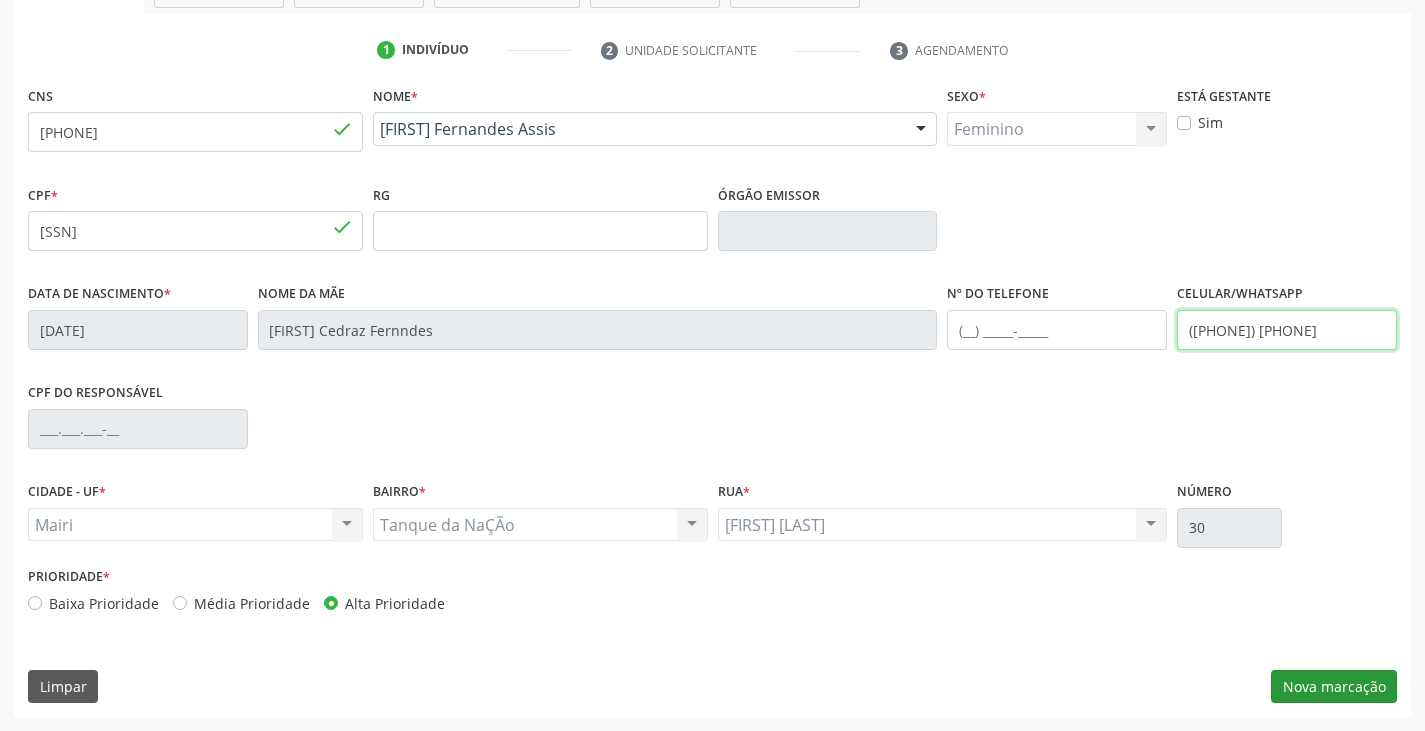 type on "([PHONE]) [PHONE]" 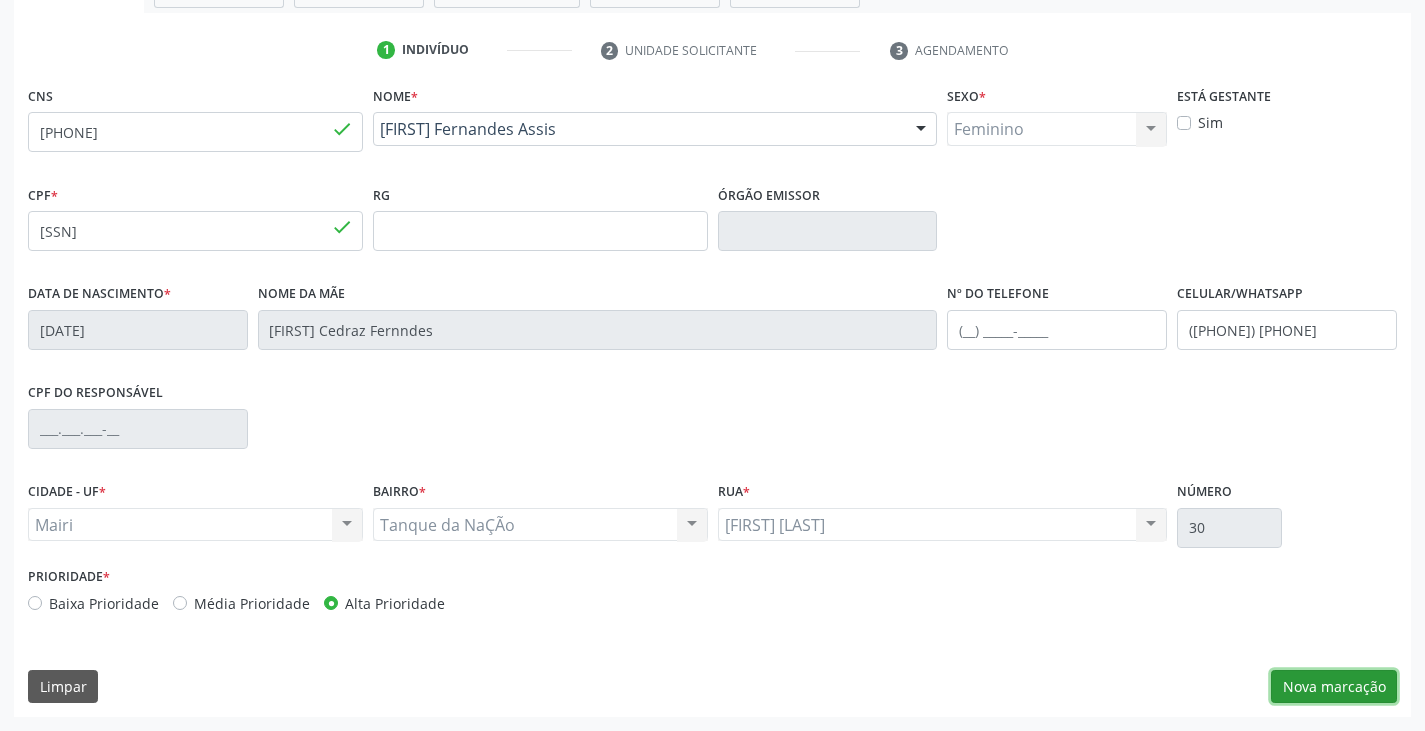 click on "Nova marcação" at bounding box center [1334, 687] 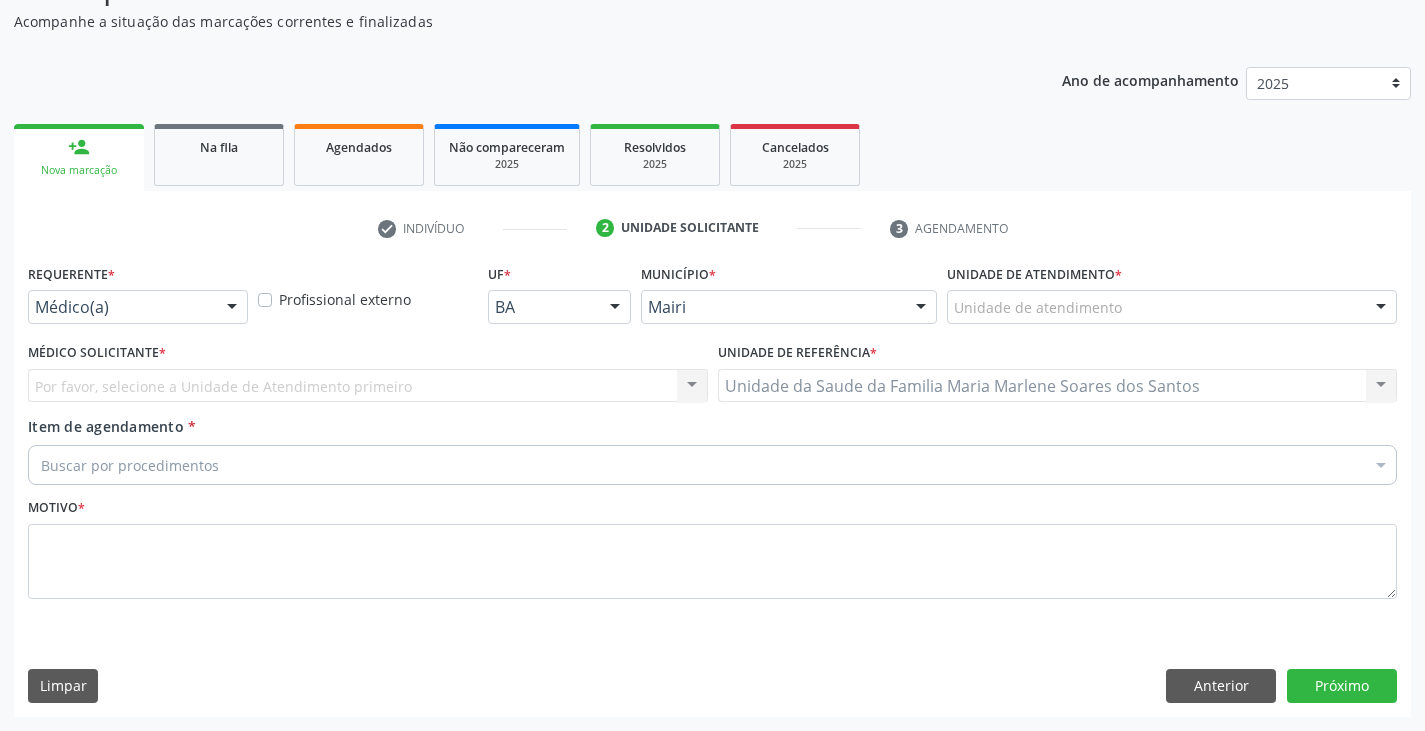 scroll, scrollTop: 175, scrollLeft: 0, axis: vertical 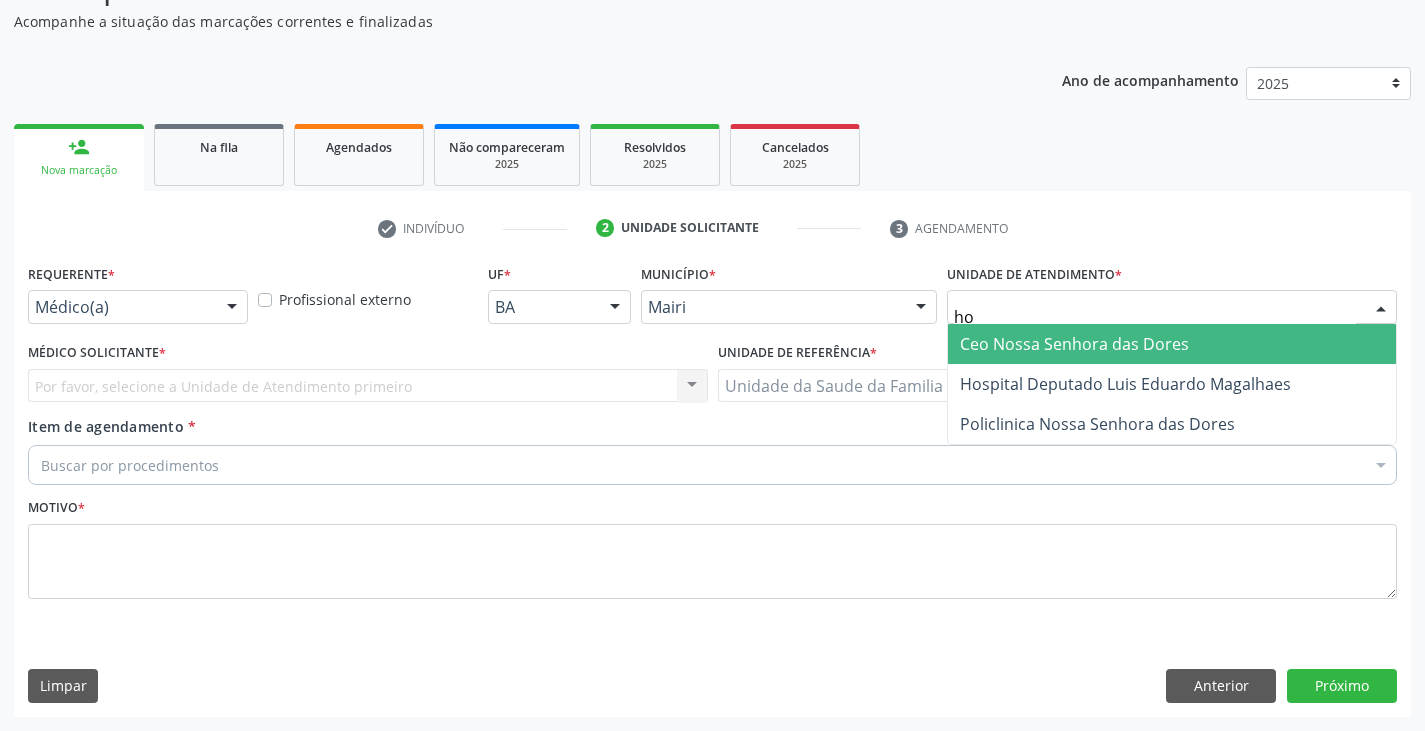 type on "hos" 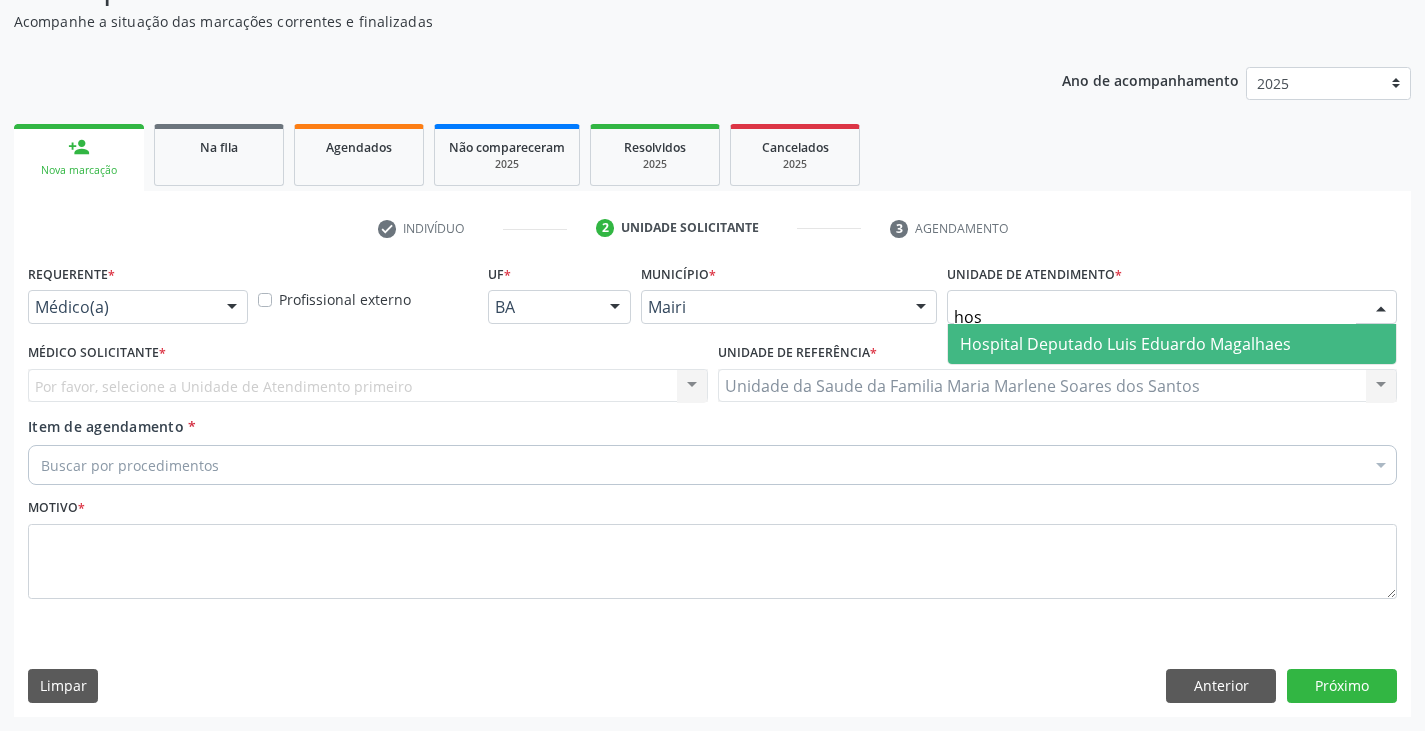 click on "Hospital Deputado Luis Eduardo Magalhaes" at bounding box center [1125, 344] 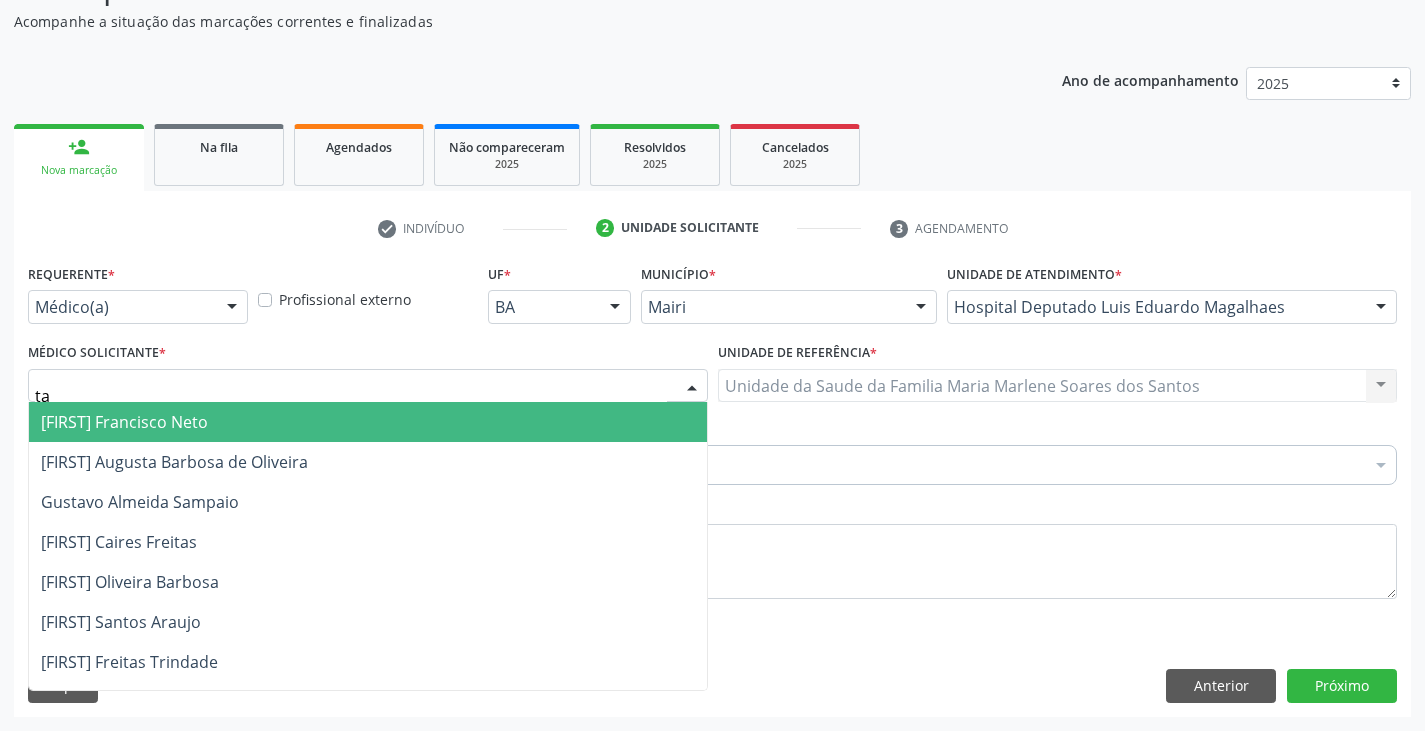 type on "tam" 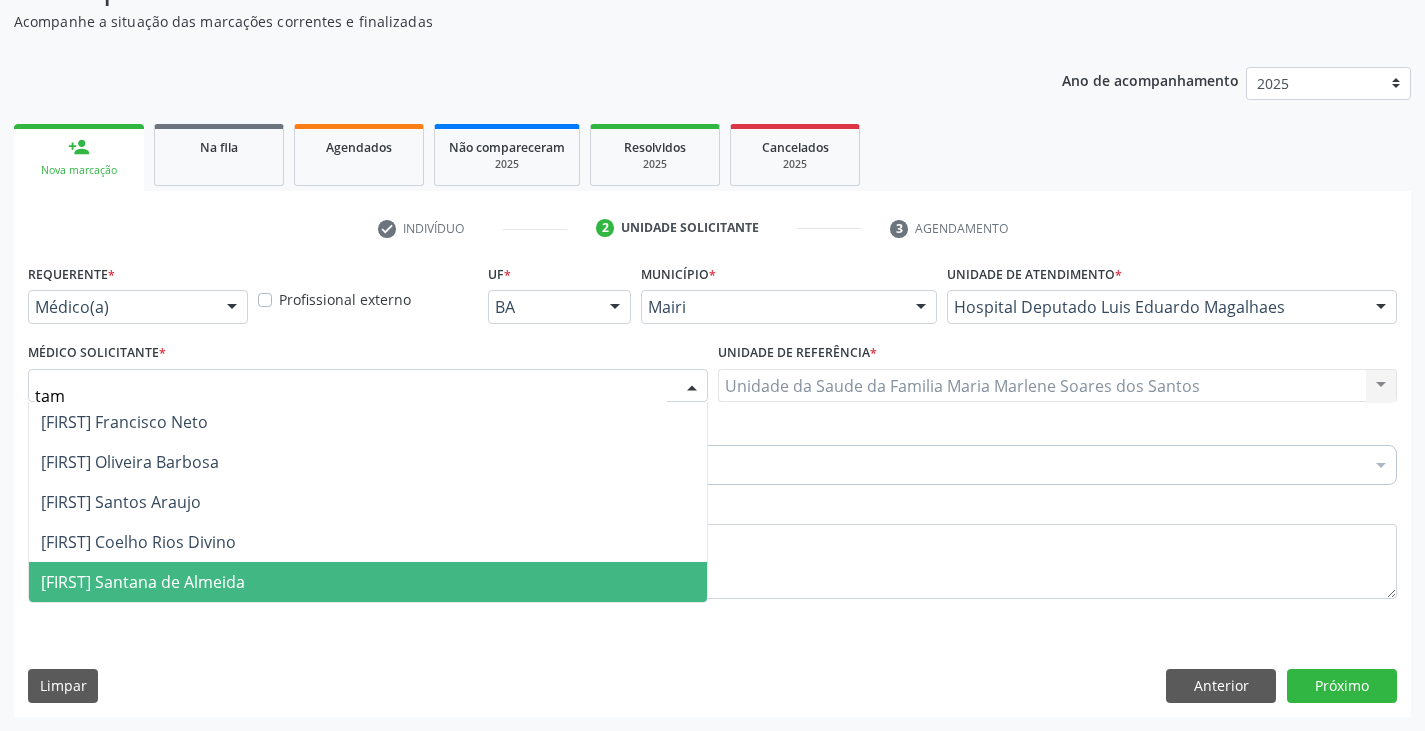 click on "[FIRST] Santana de Almeida" at bounding box center [368, 582] 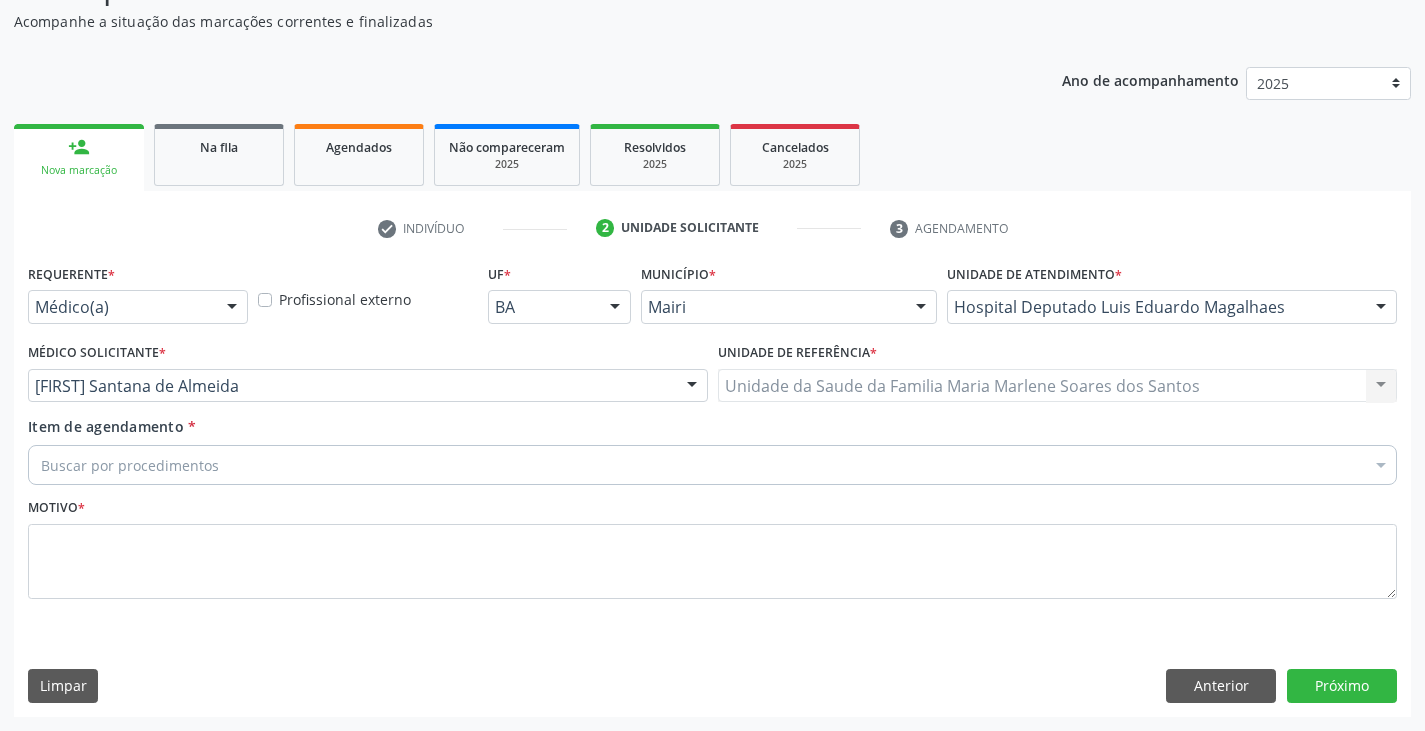 click on "Buscar por procedimentos" at bounding box center [712, 465] 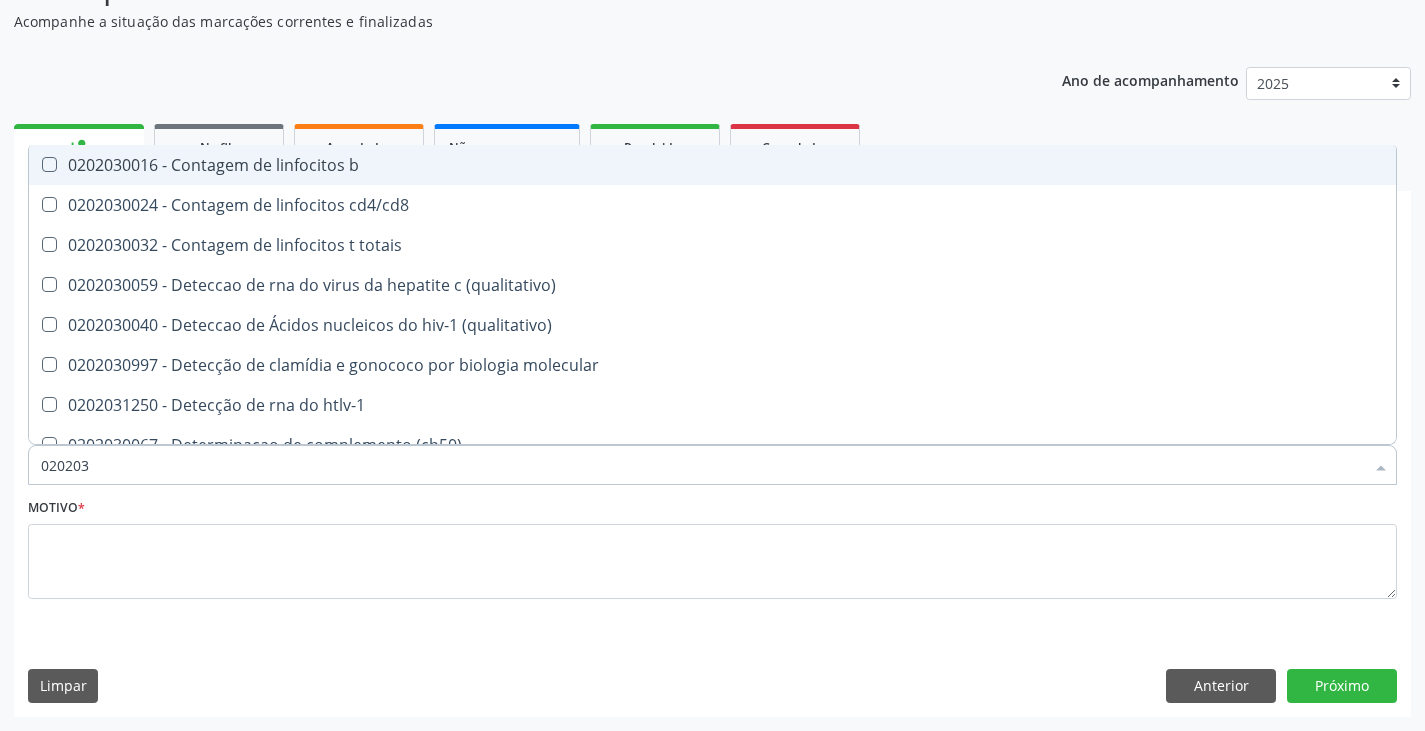 type on "0202038" 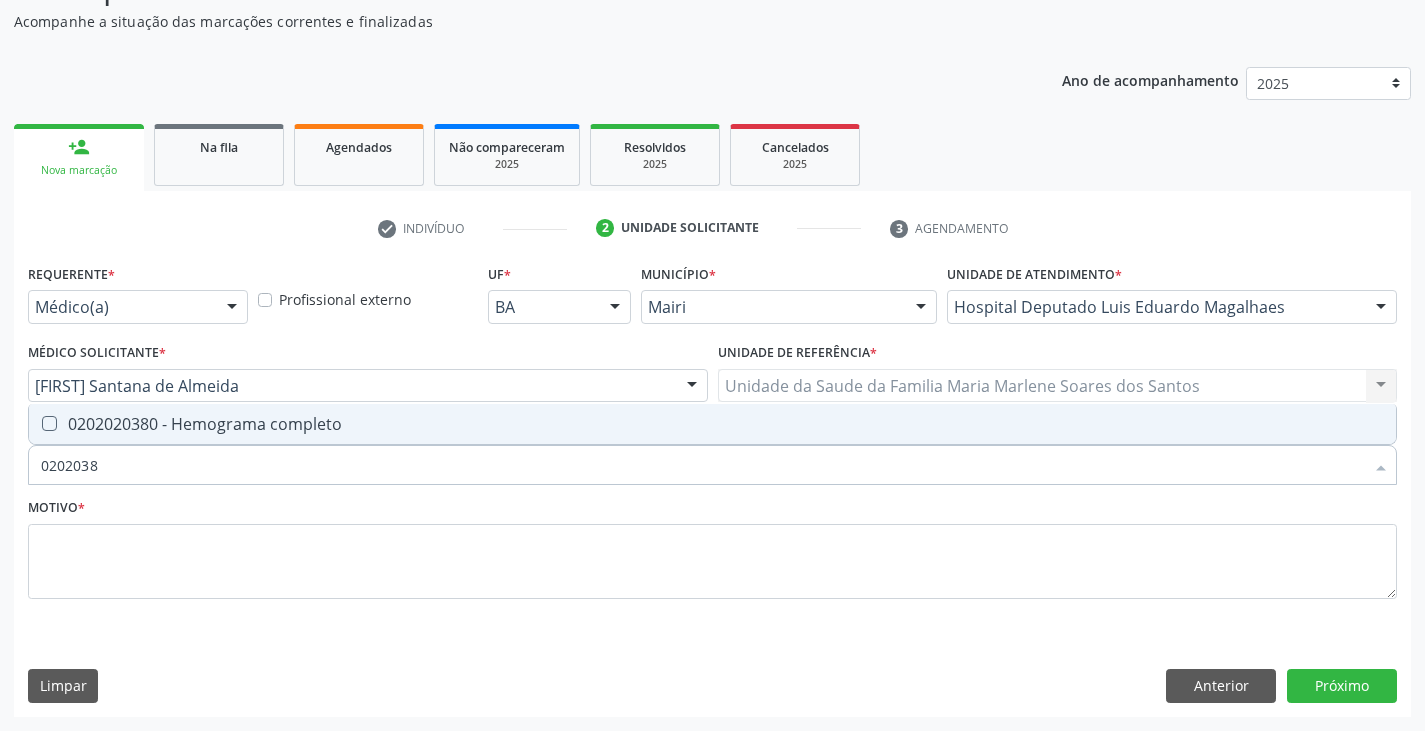 click on "0202020380 - Hemograma completo" at bounding box center [712, 424] 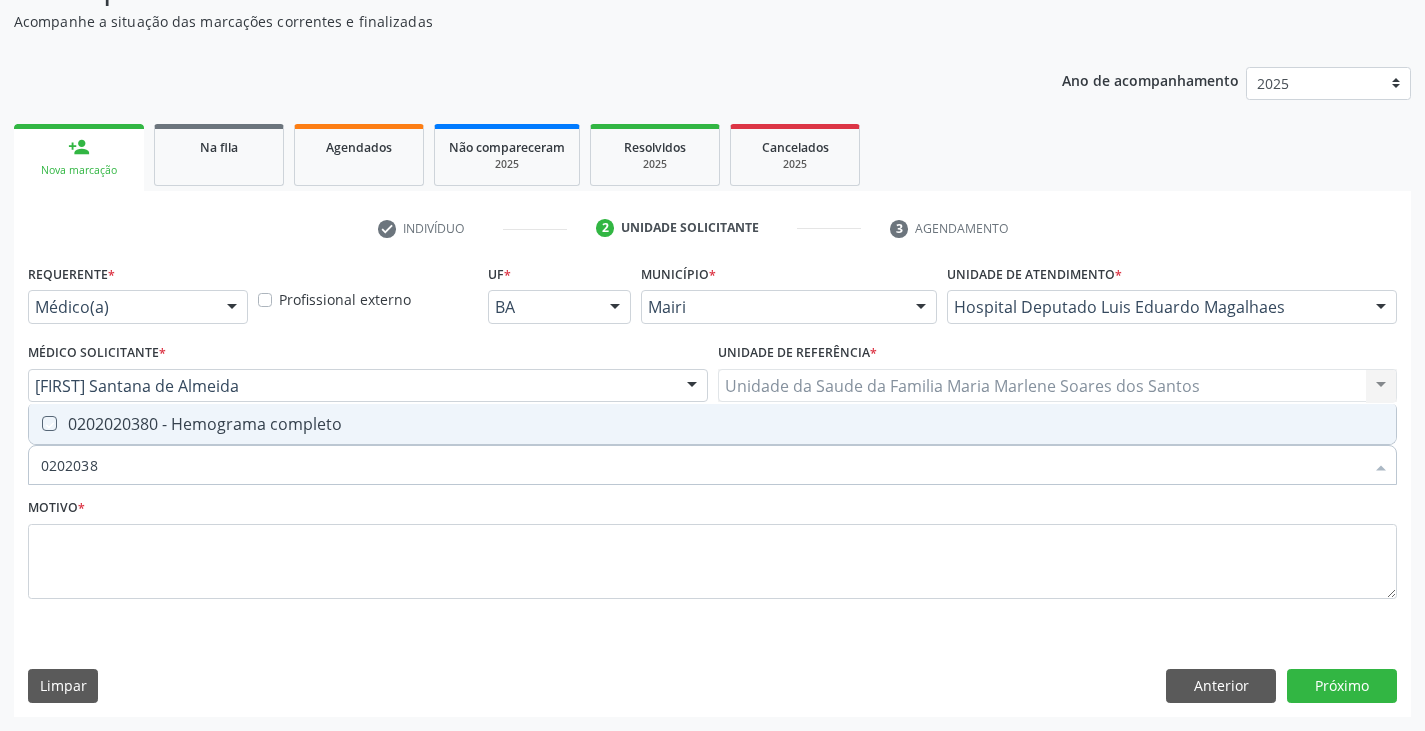 checkbox on "true" 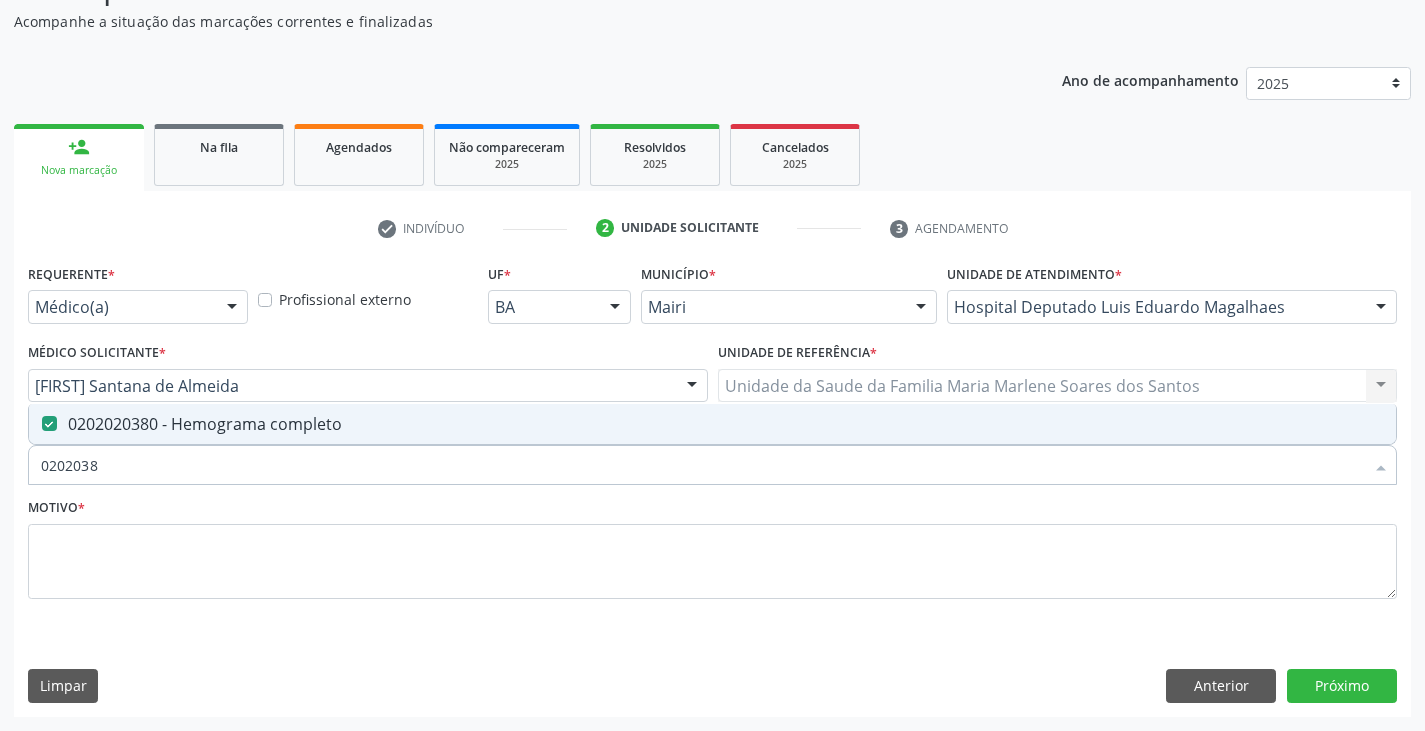 type on "020203" 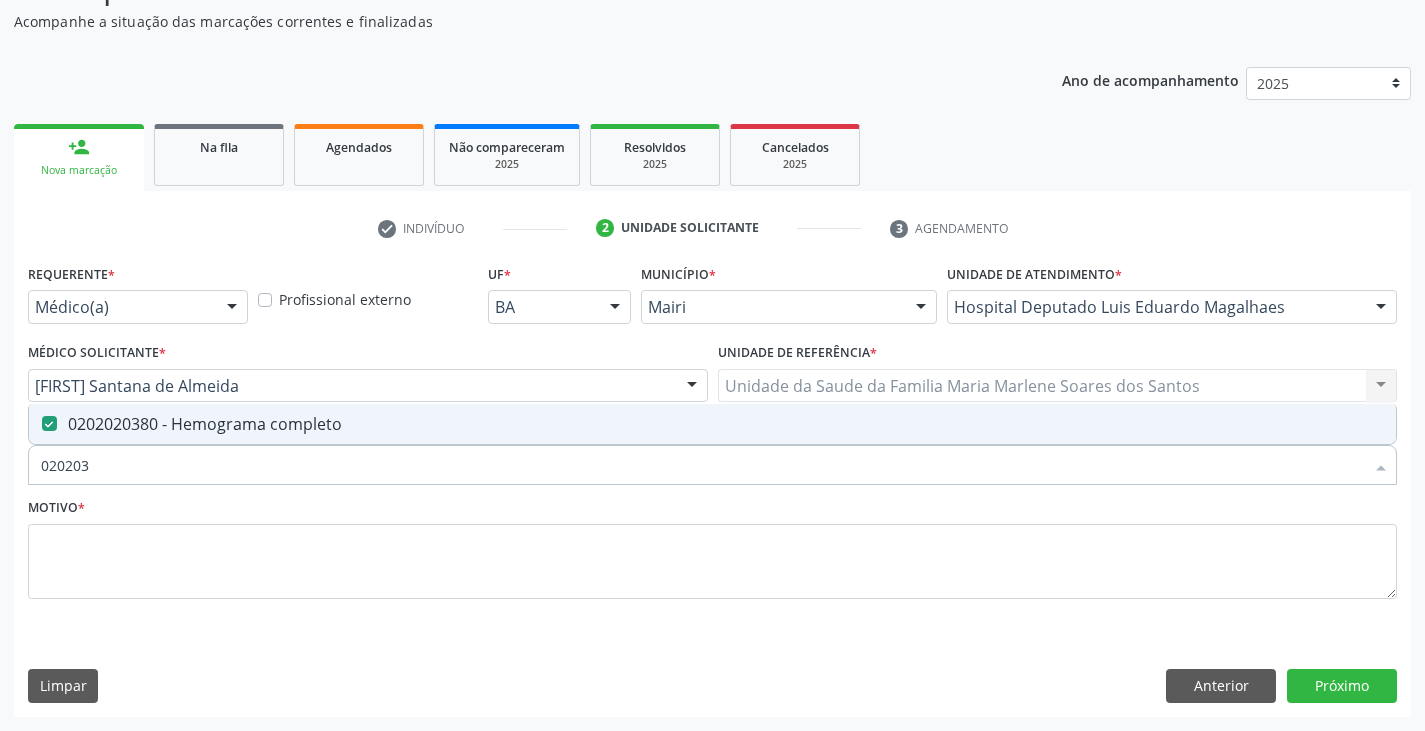 checkbox on "false" 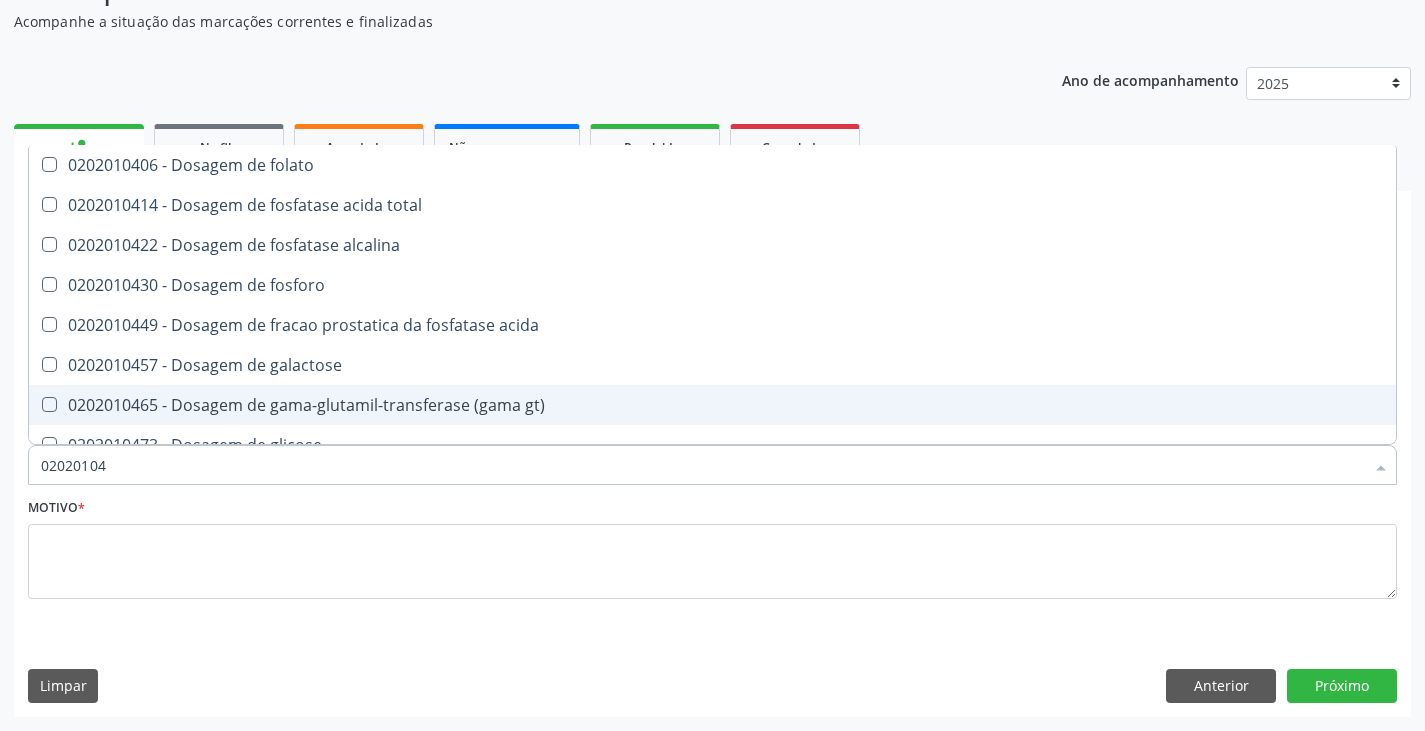 type on "020201047" 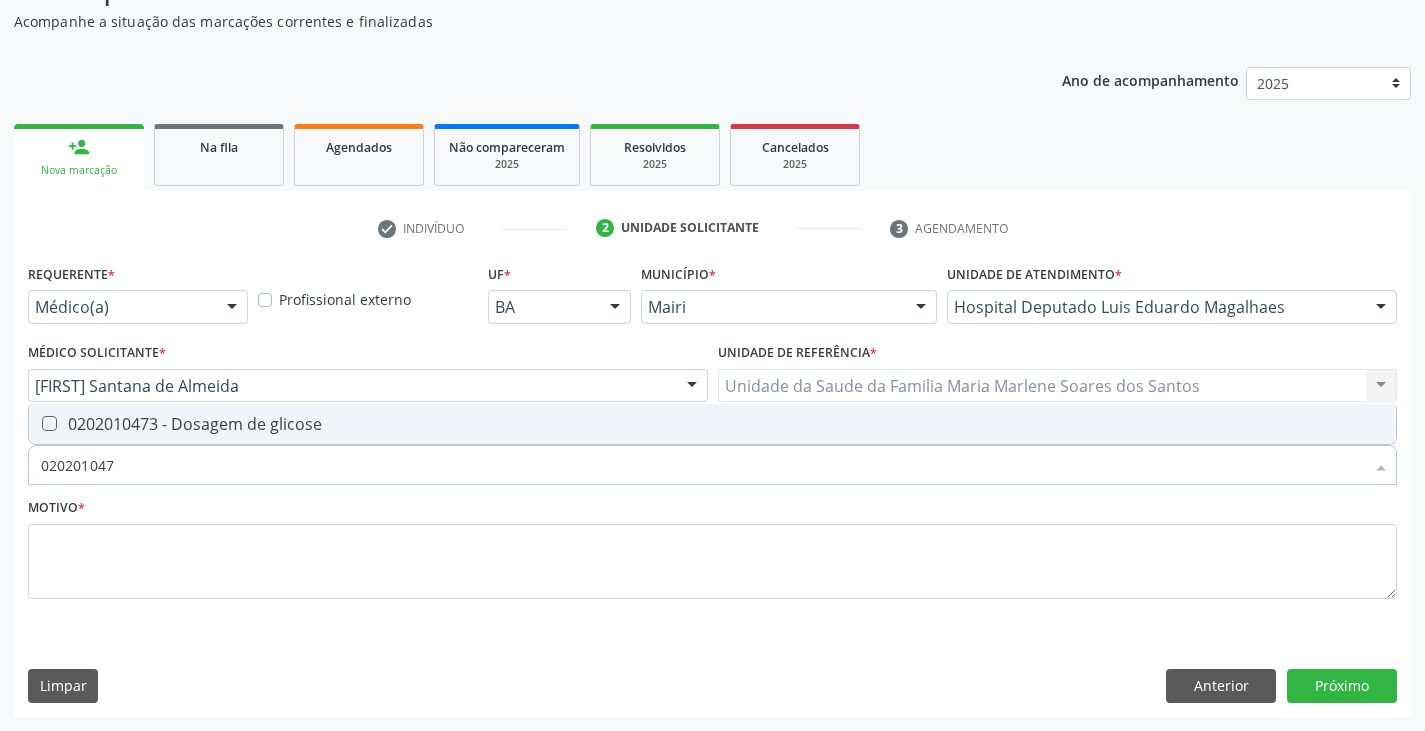 click on "0202010473 - Dosagem de glicose" at bounding box center (712, 424) 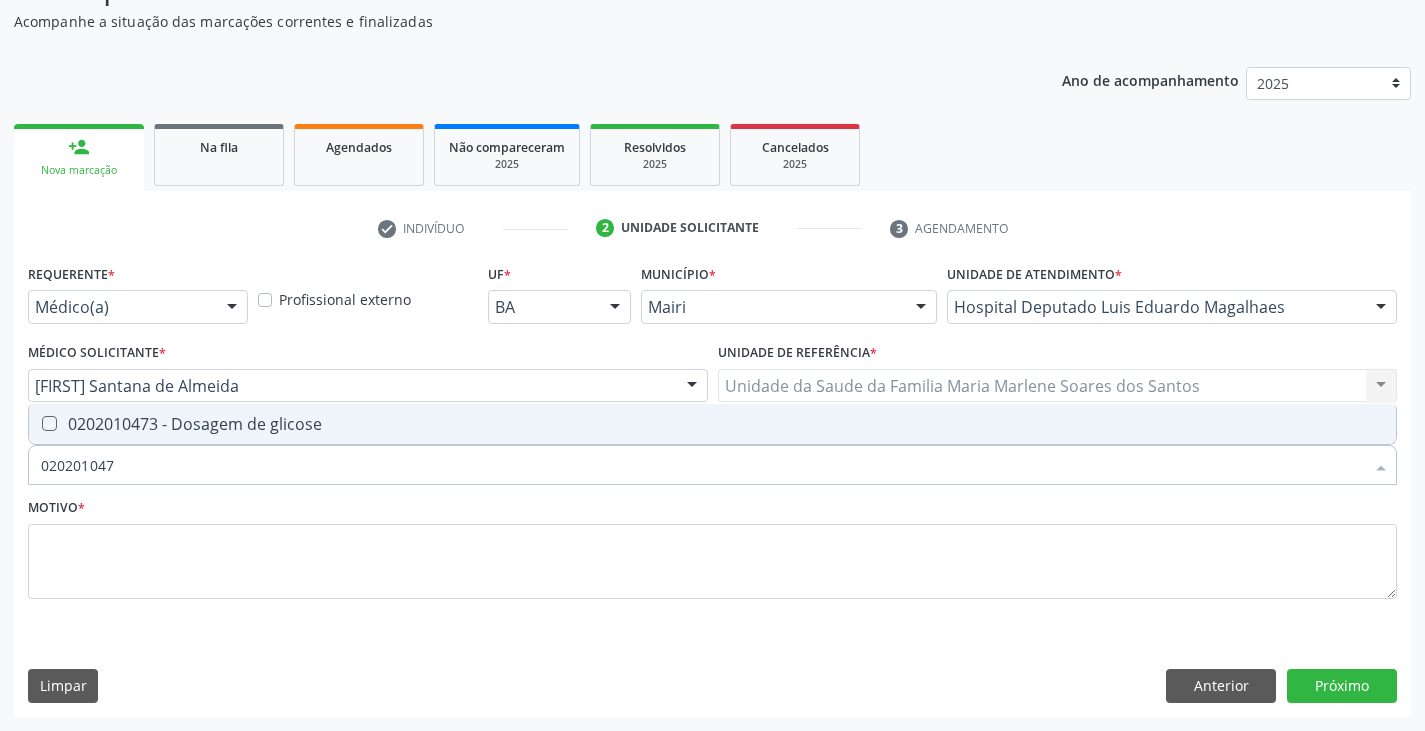 checkbox on "true" 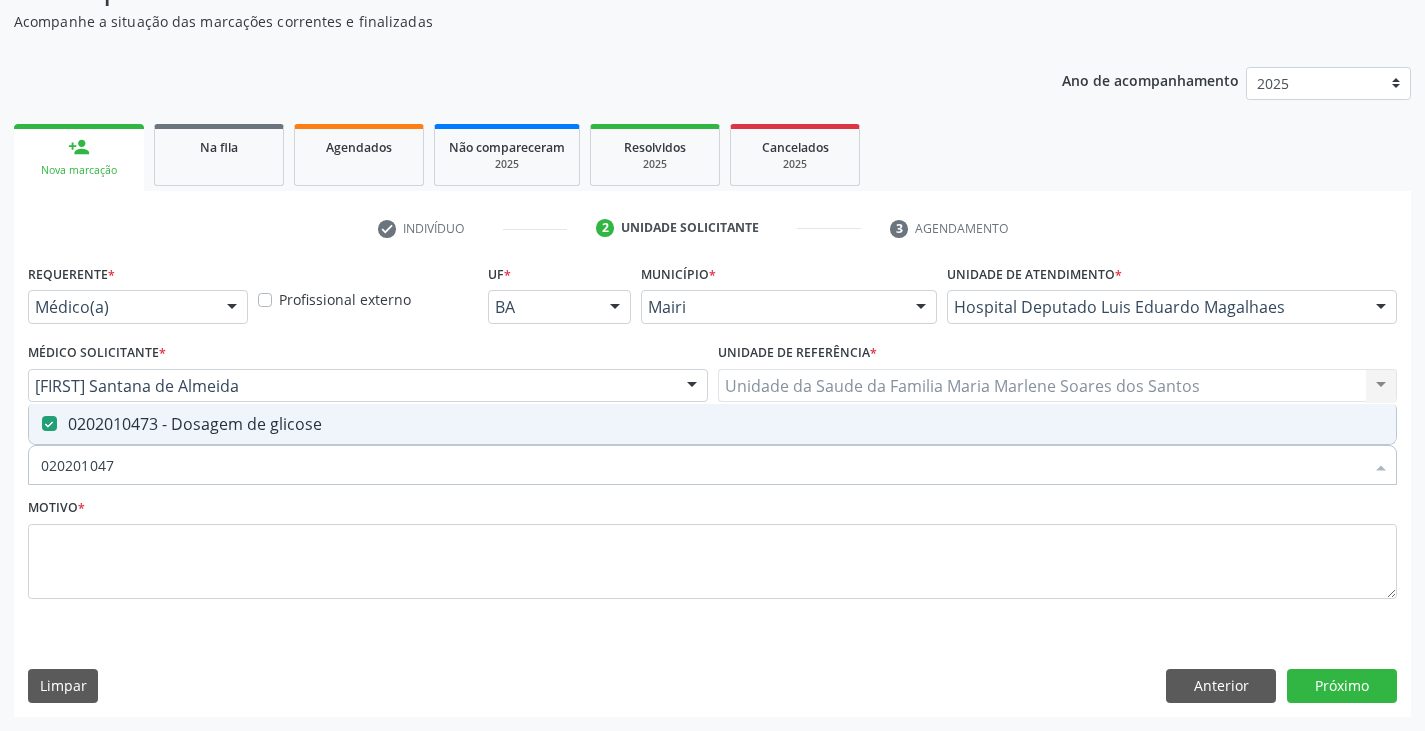 type on "02020104" 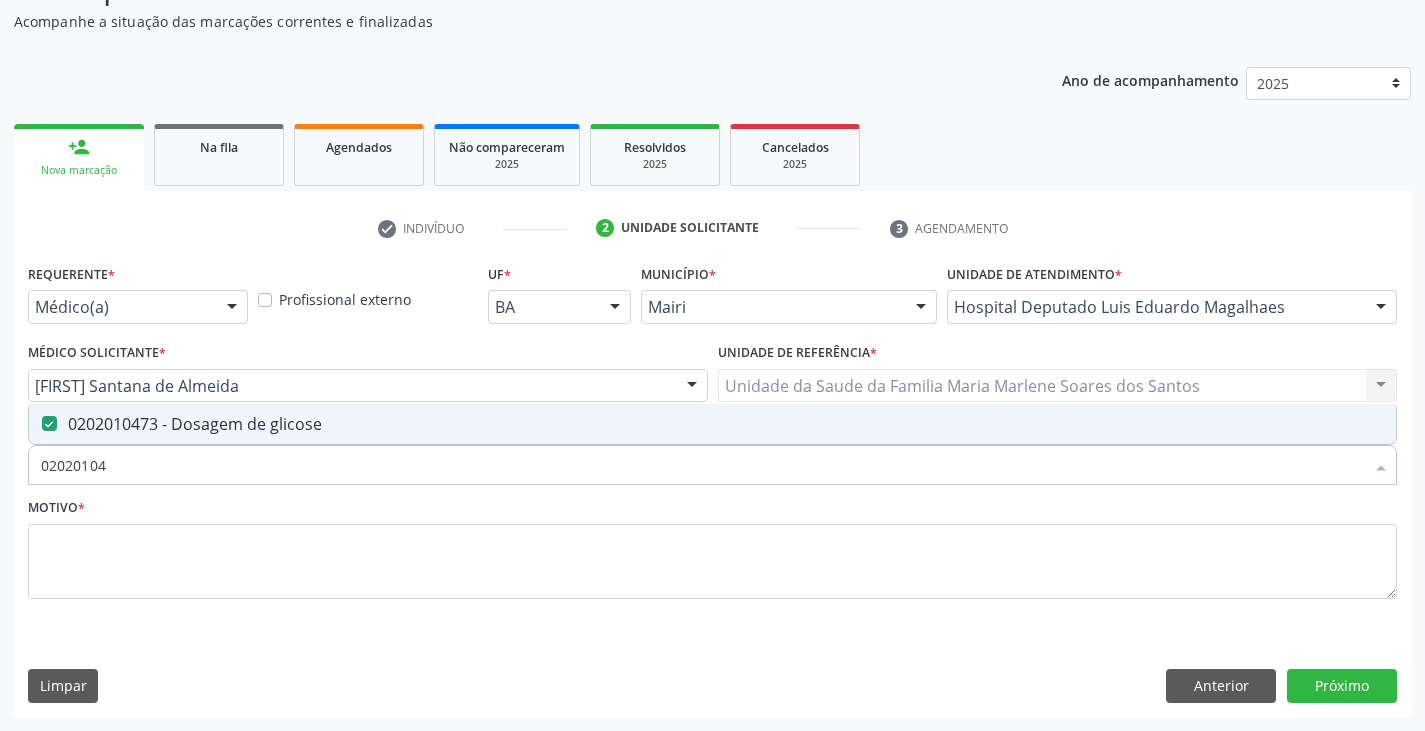 checkbox on "false" 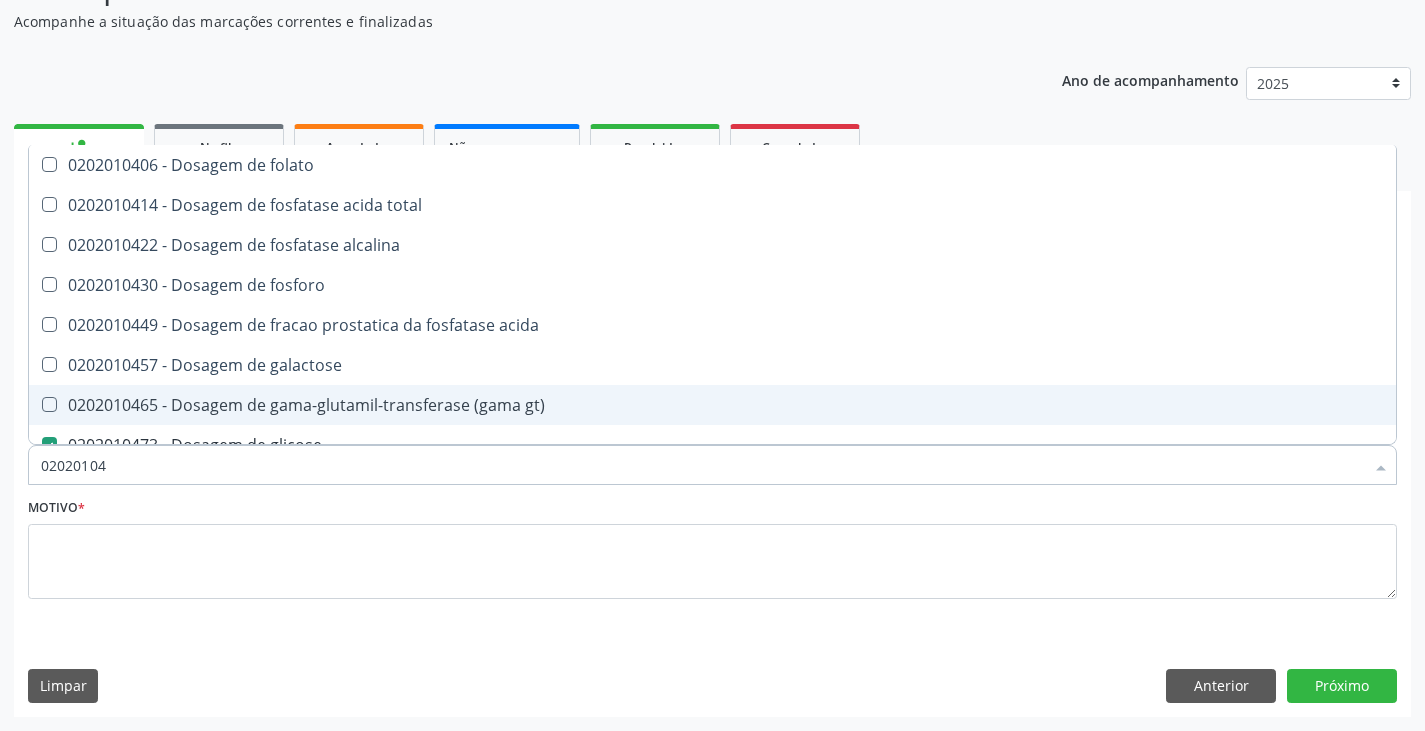 type on "0202010" 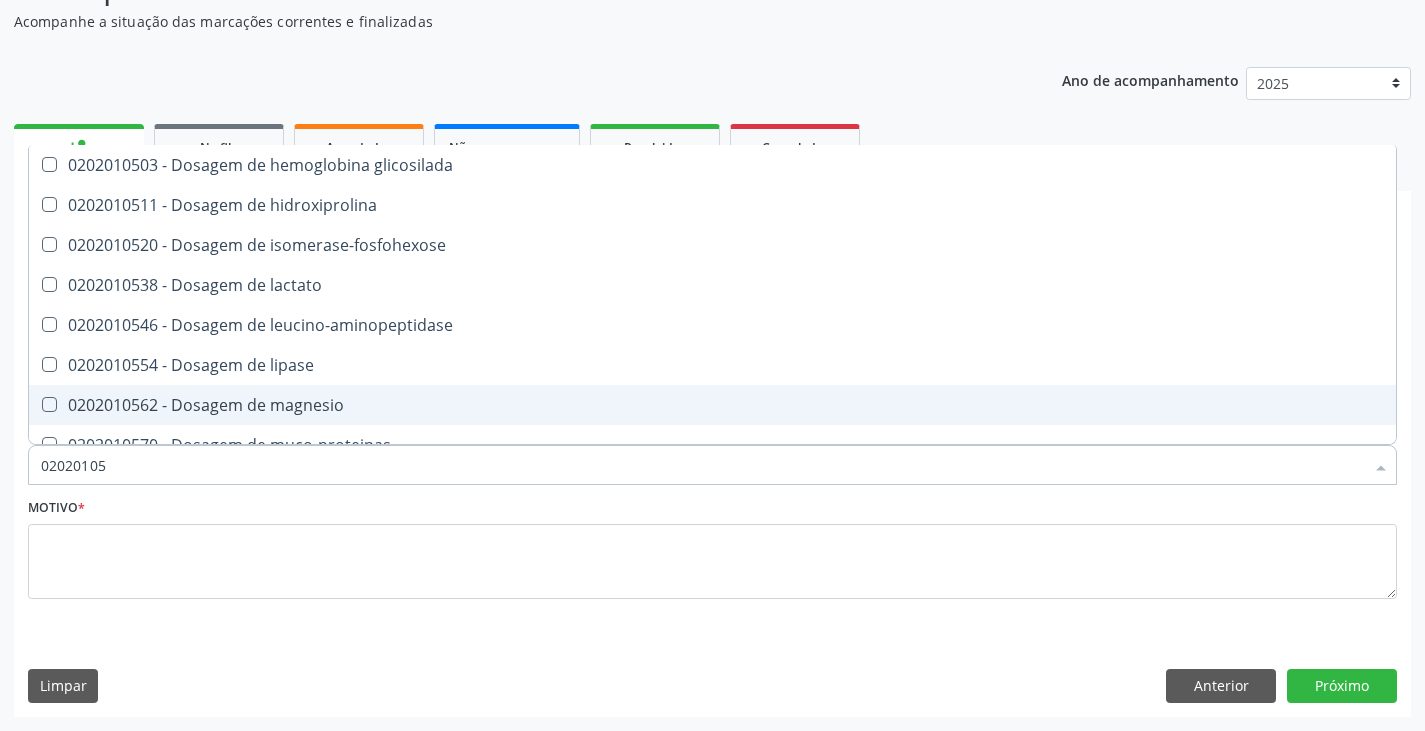 type on "020201050" 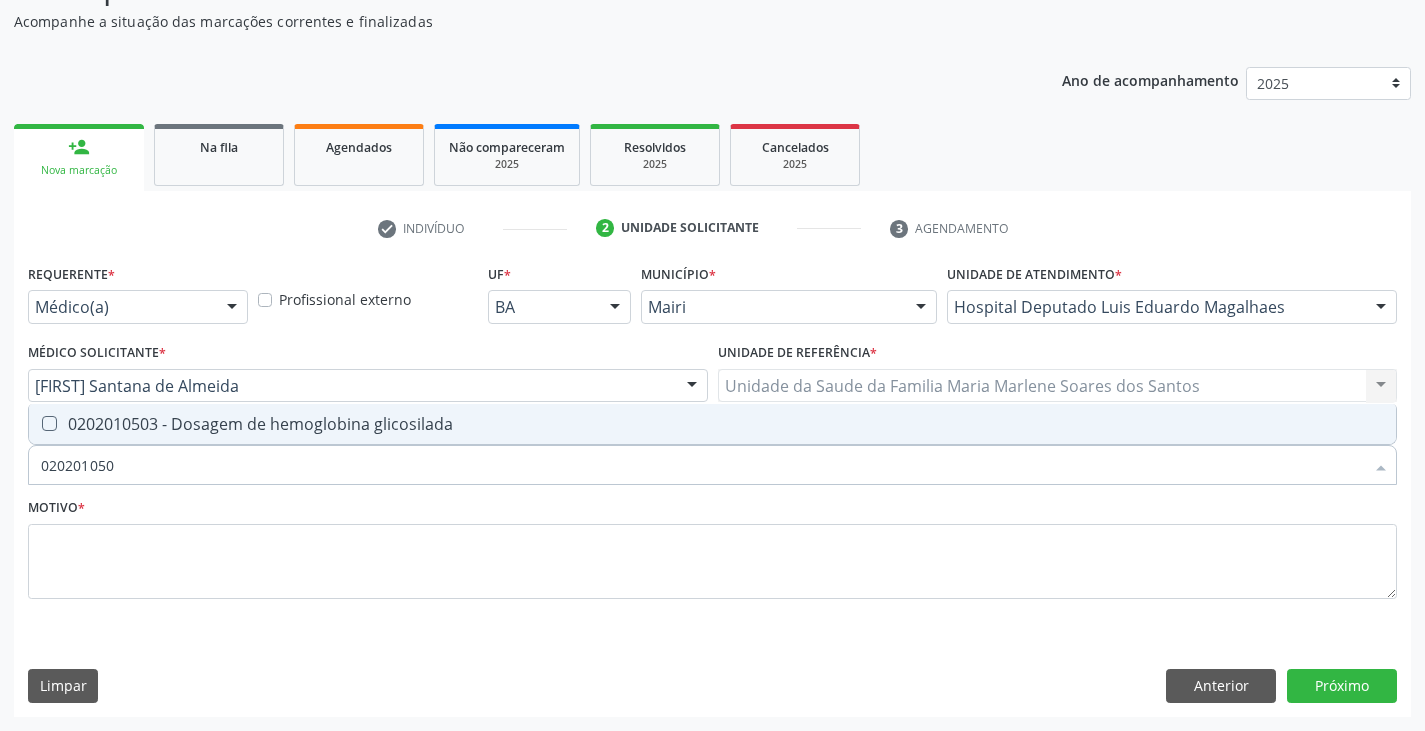 click on "0202010503 - Dosagem de hemoglobina glicosilada" at bounding box center [712, 424] 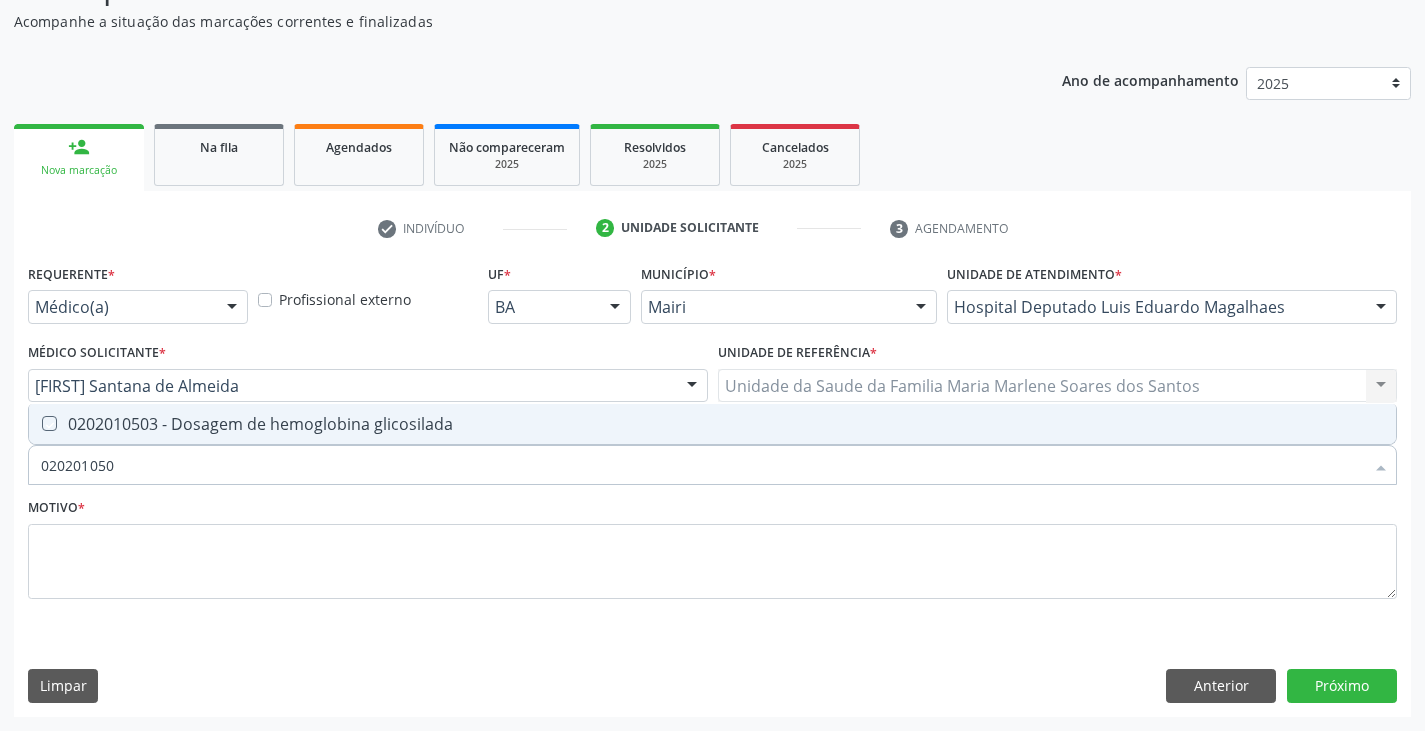 checkbox on "true" 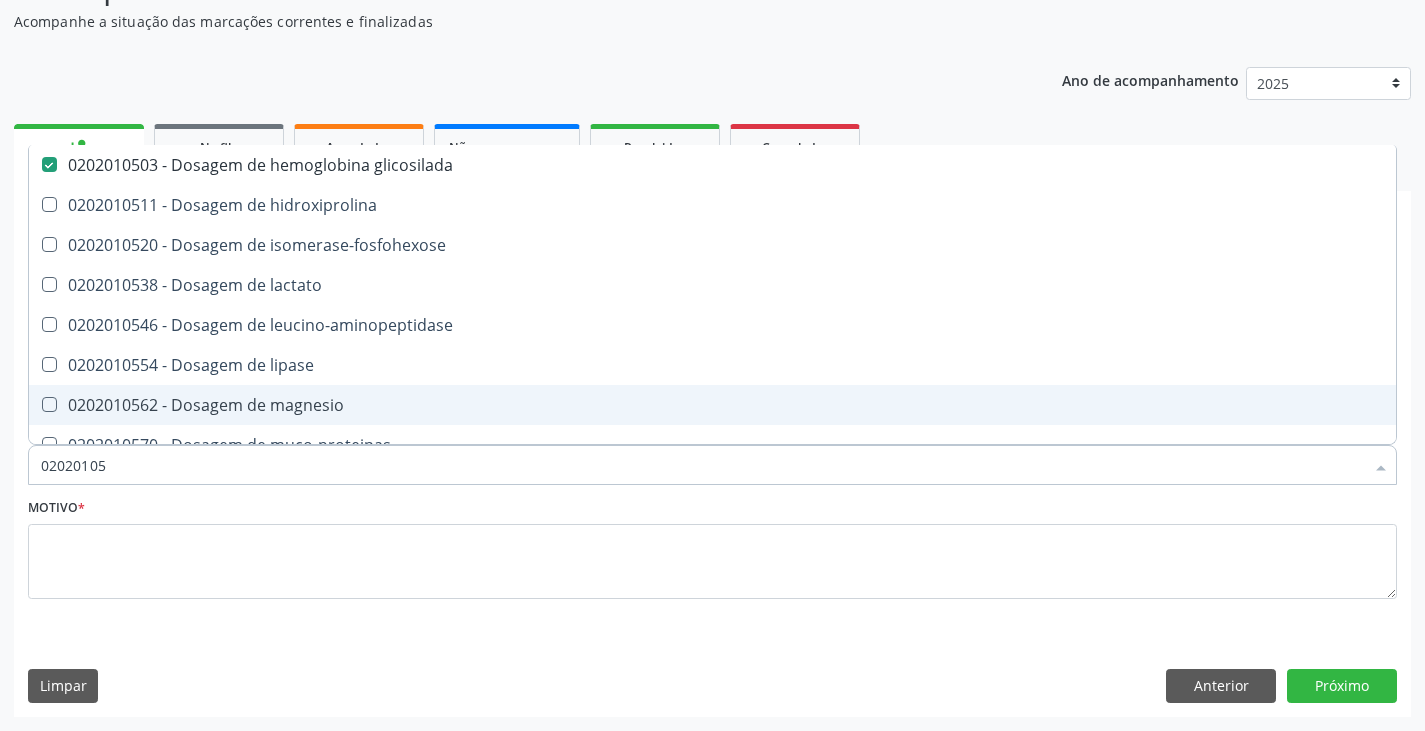 type on "0202010" 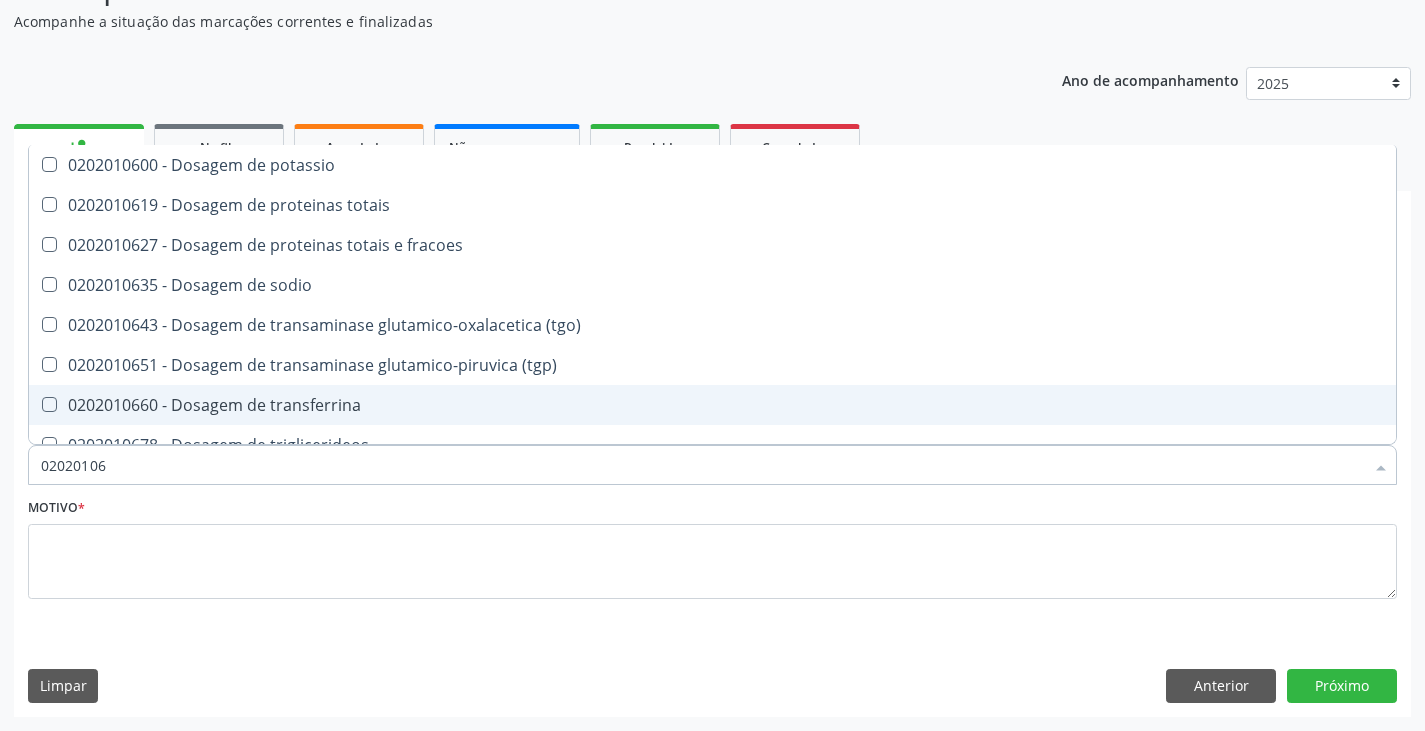 type on "020201064" 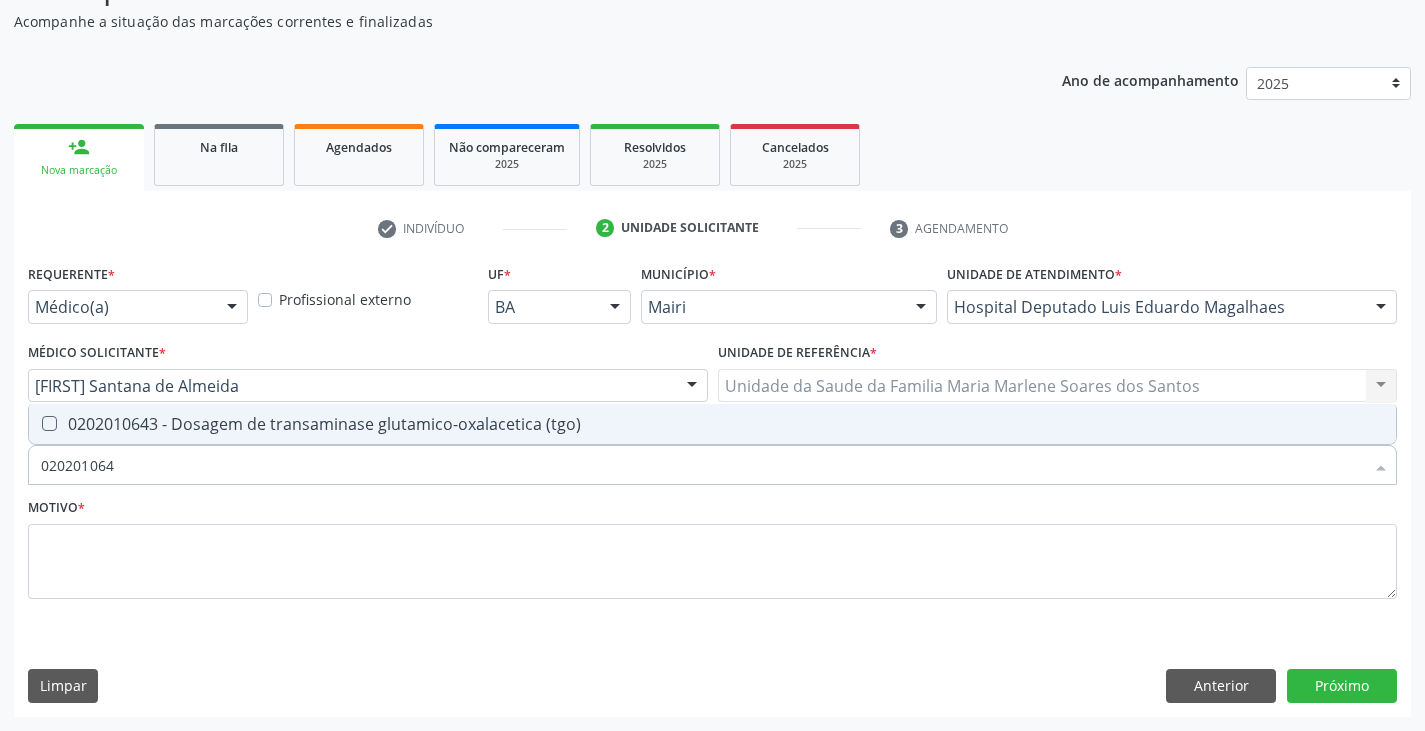 click on "0202010643 - Dosagem de transaminase glutamico-oxalacetica (tgo)" at bounding box center [712, 424] 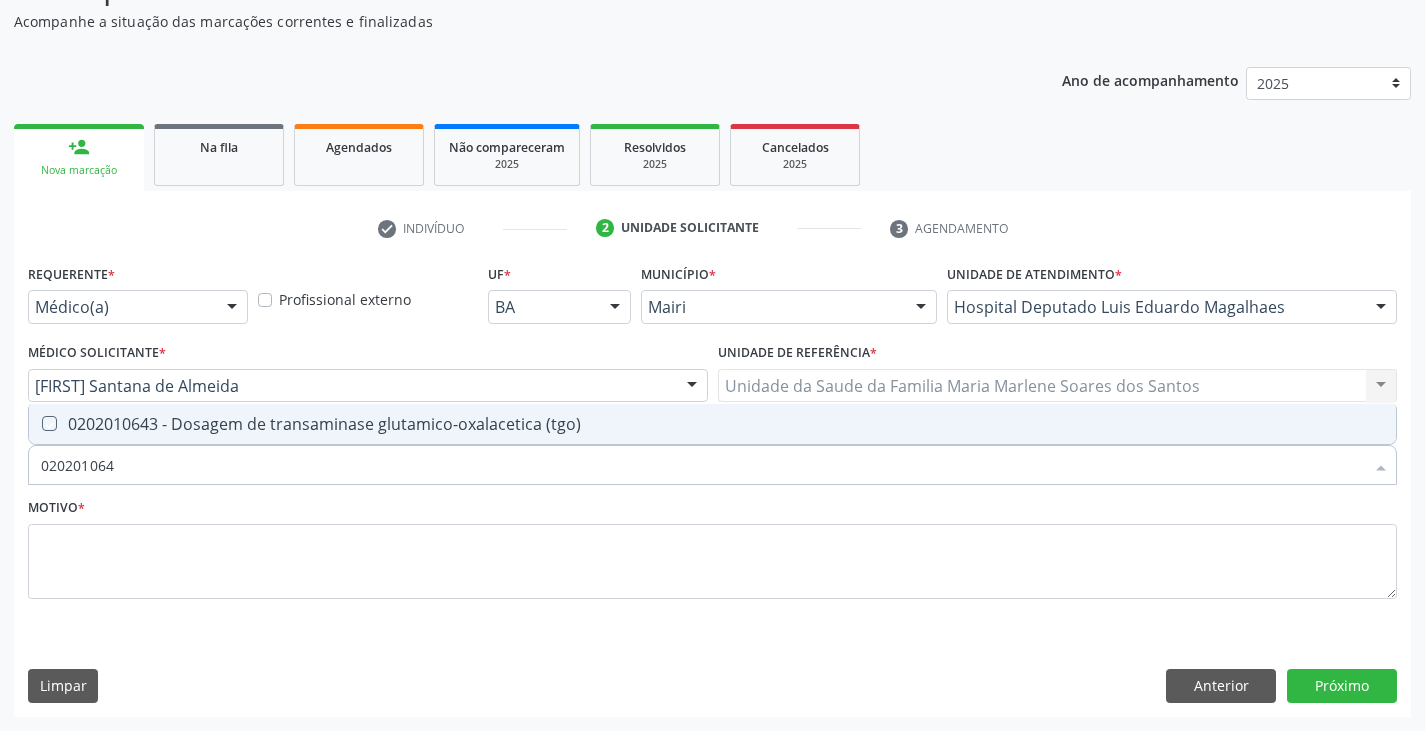 checkbox on "true" 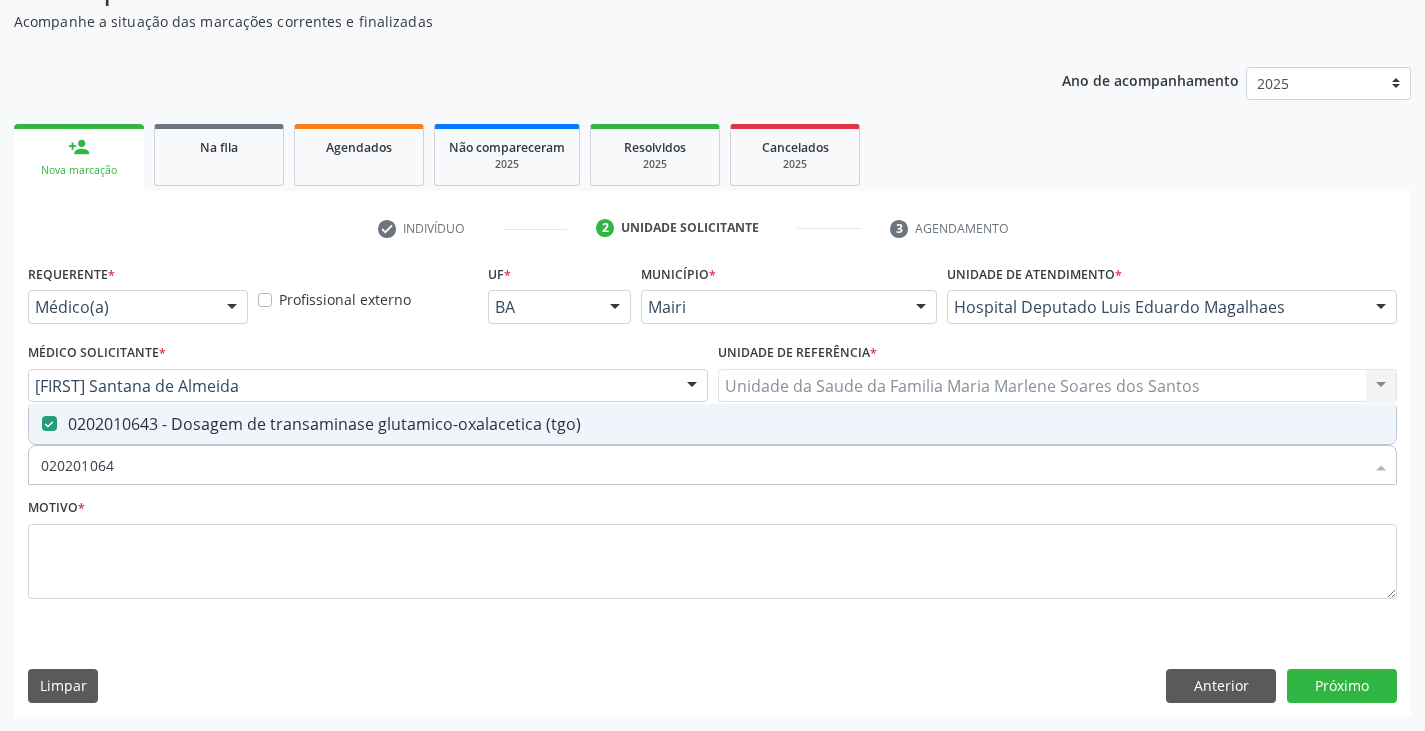 type on "02020106" 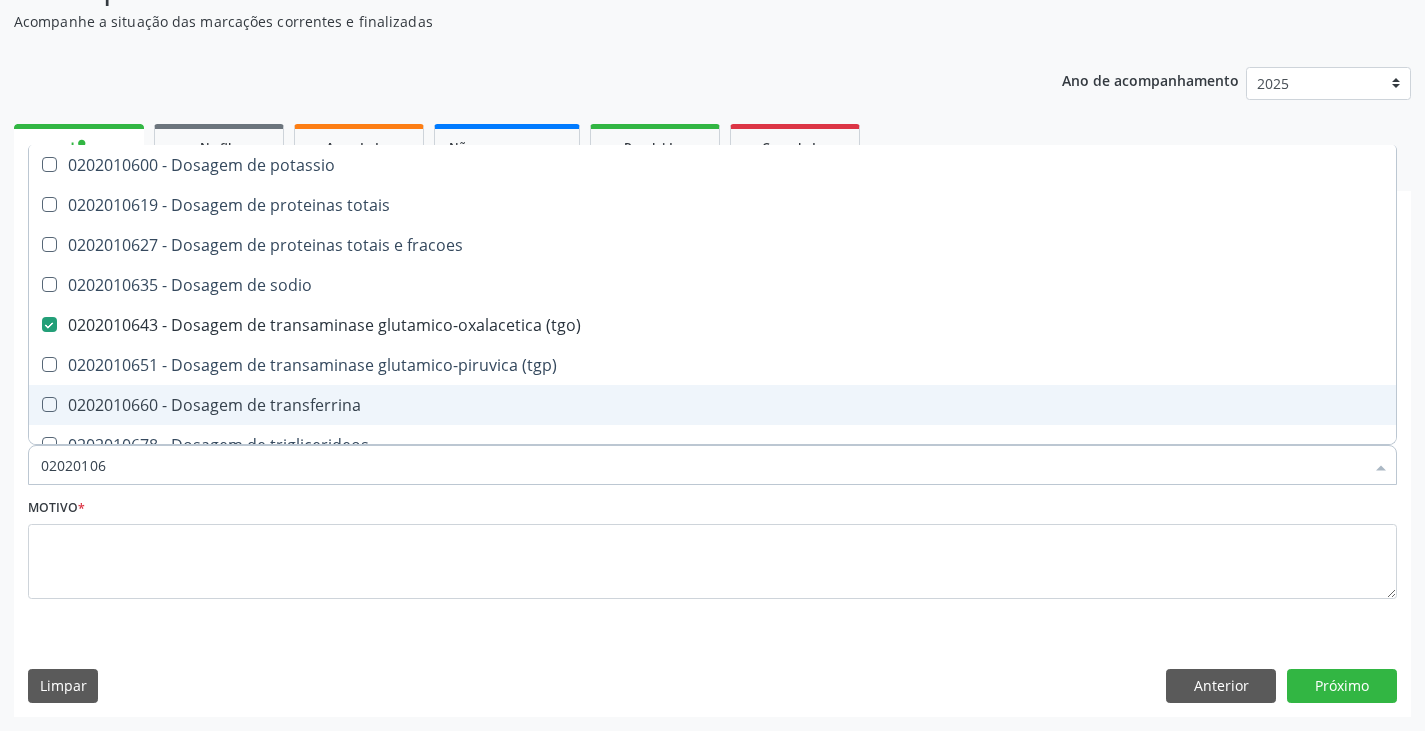 type on "020201065" 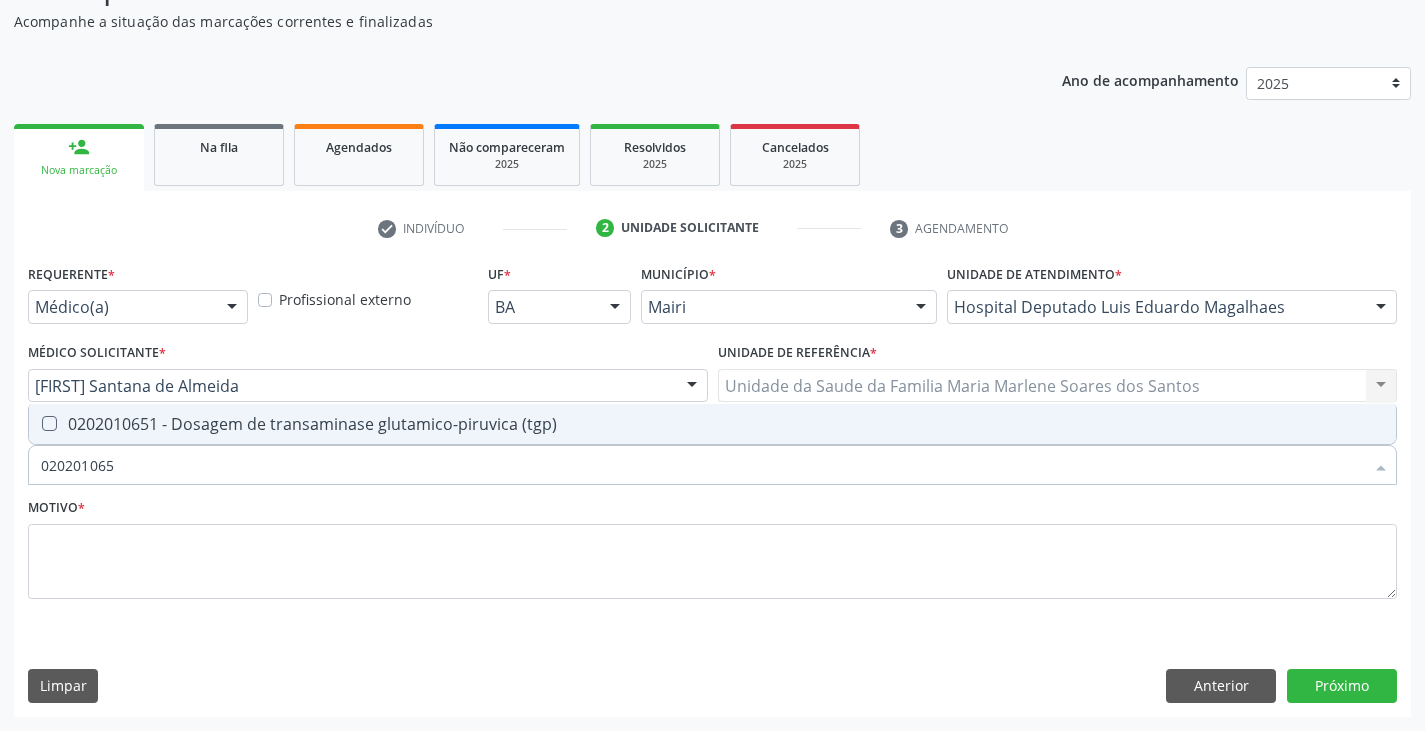 click on "0202010651 - Dosagem de transaminase glutamico-piruvica (tgp)" at bounding box center (712, 424) 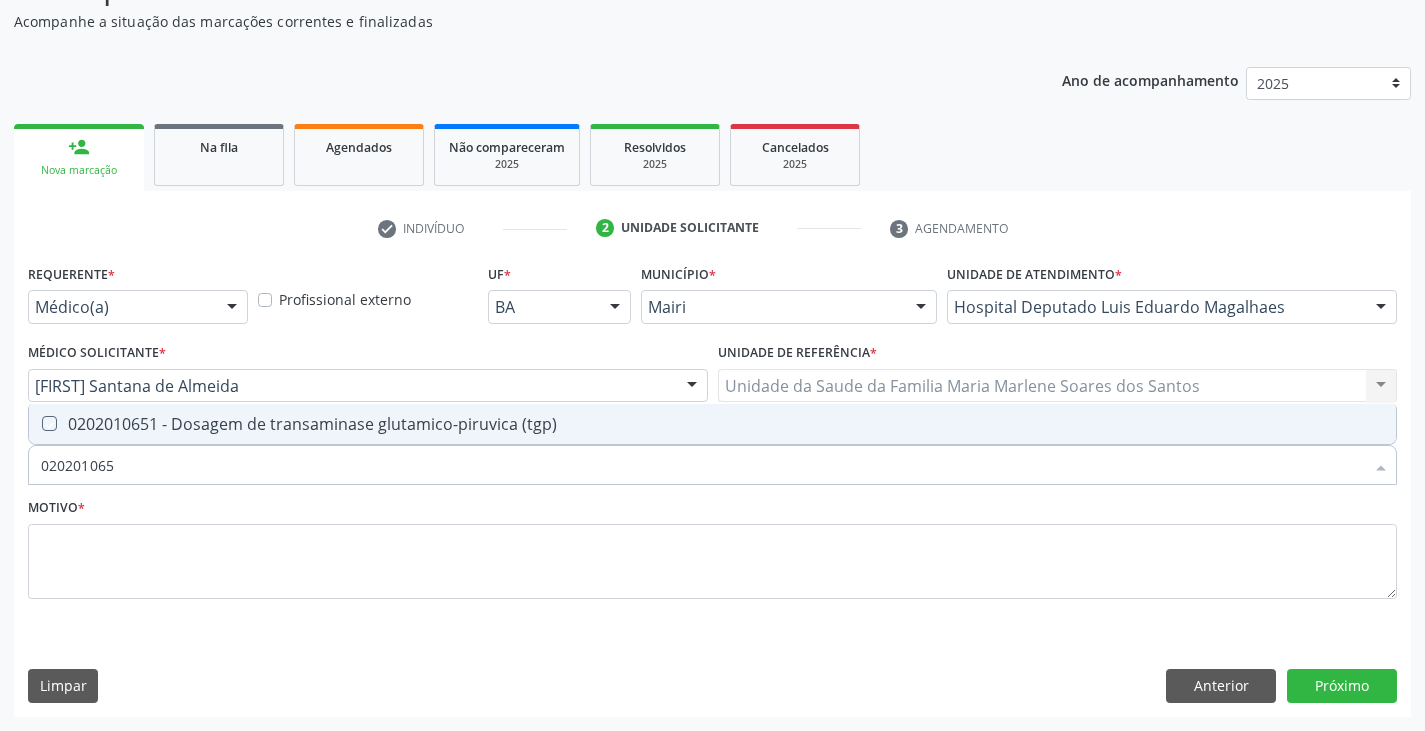 checkbox on "true" 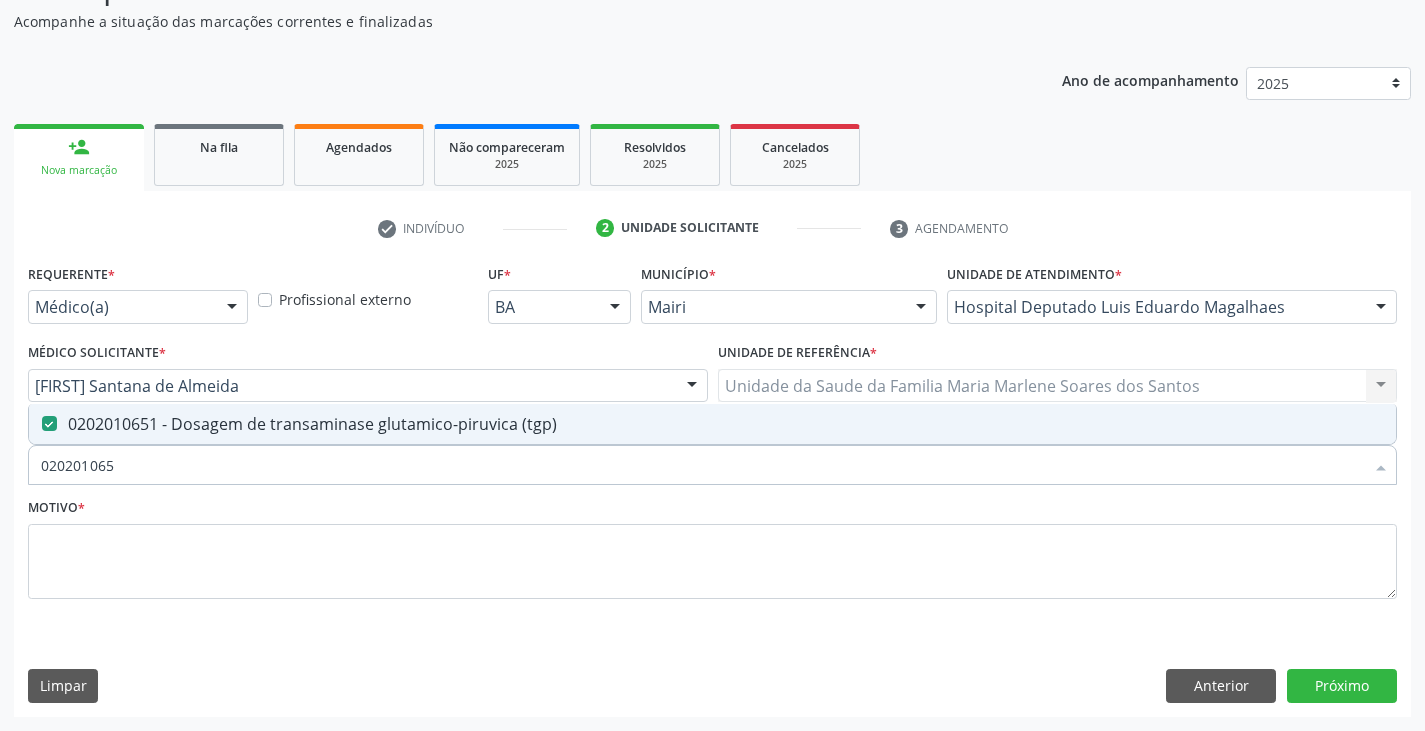 type on "02020106" 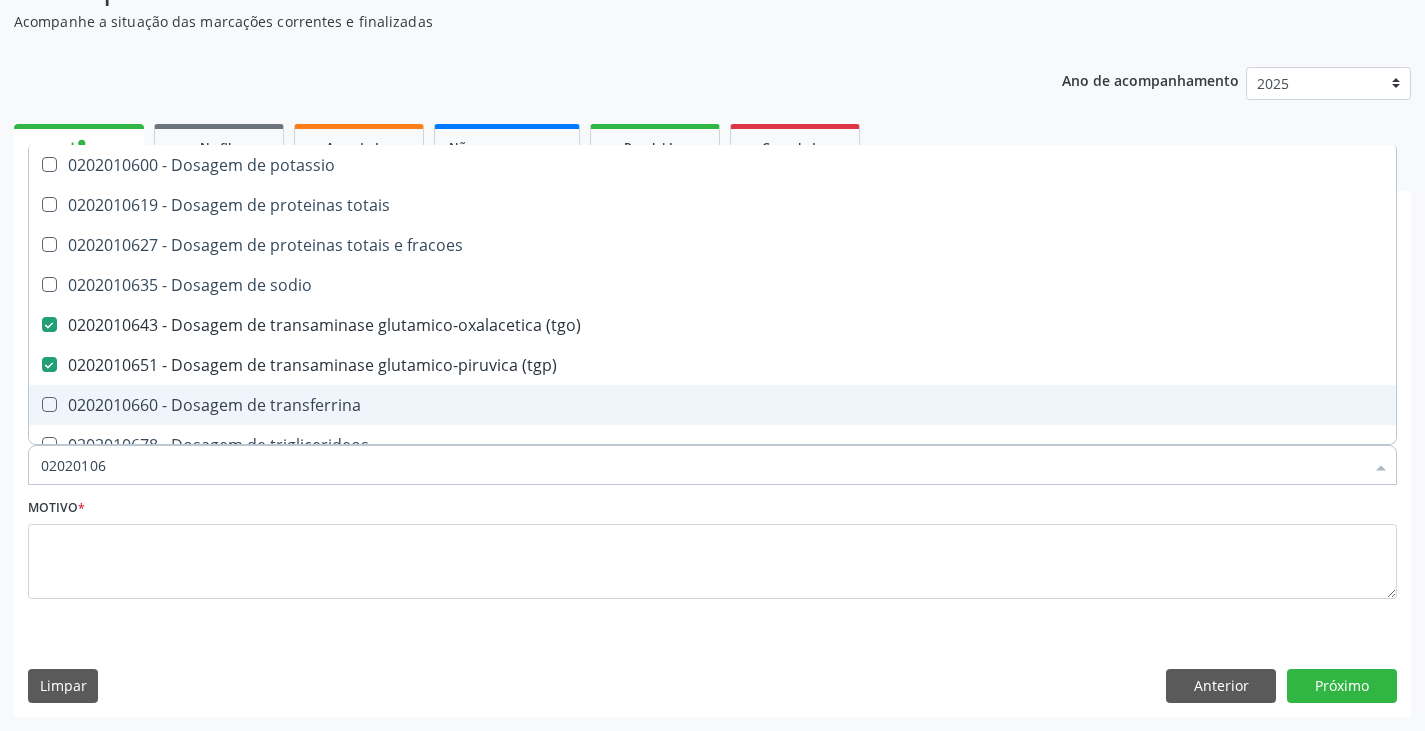 type on "0202010" 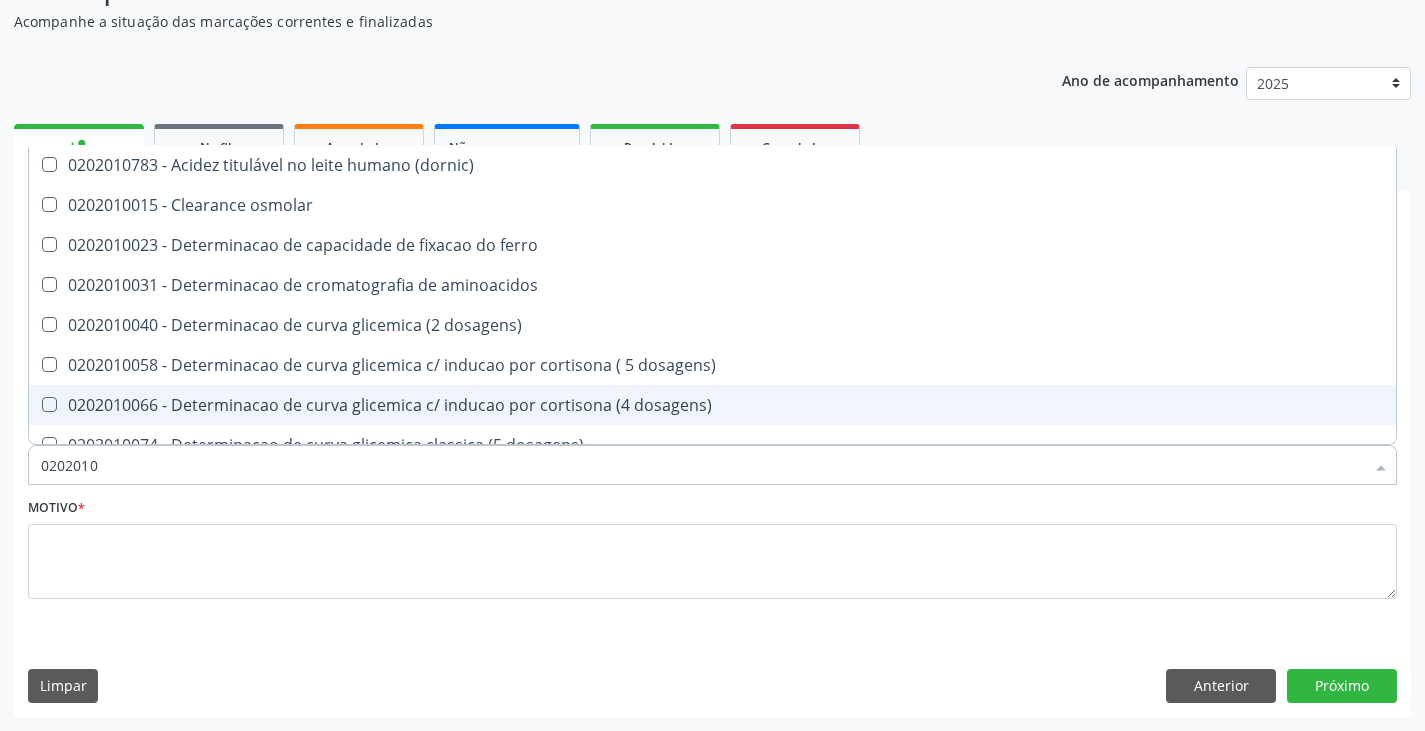 type on "02020106" 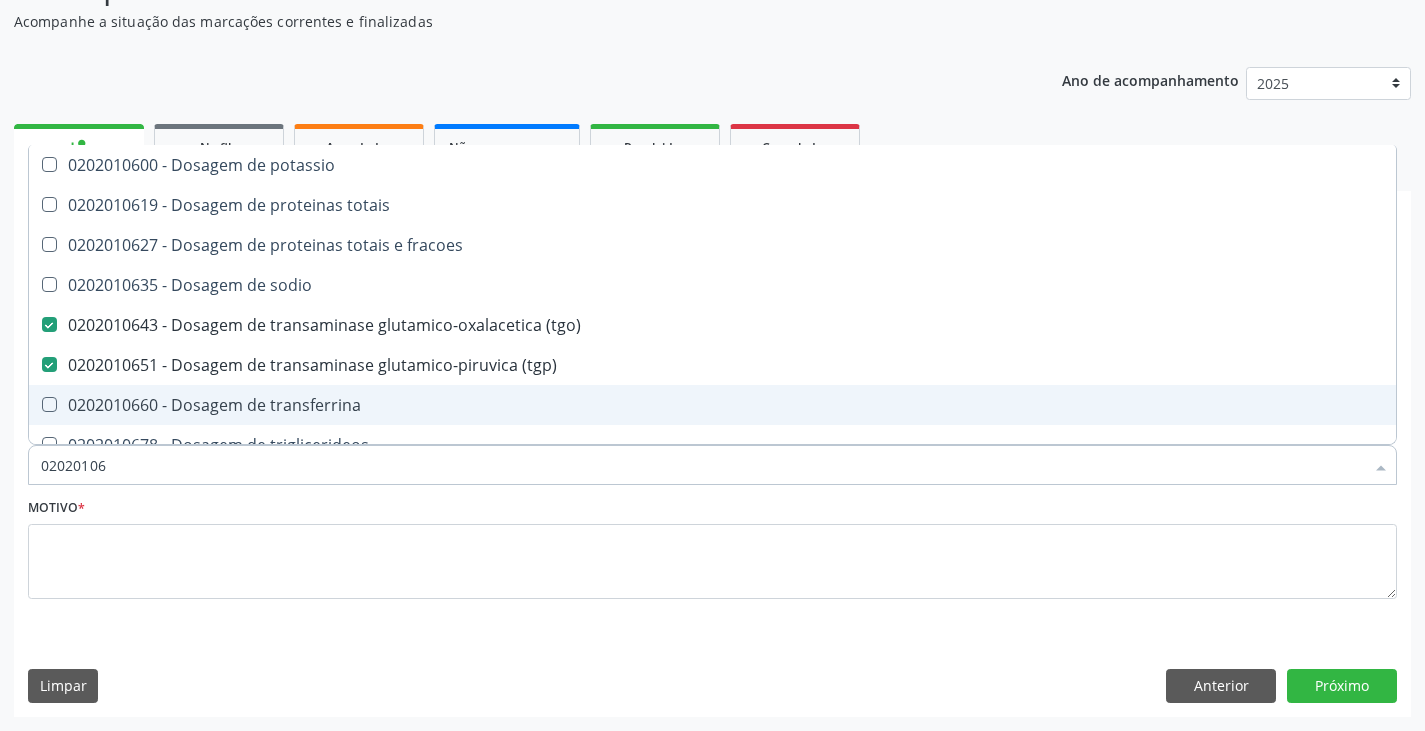 type on "020201069" 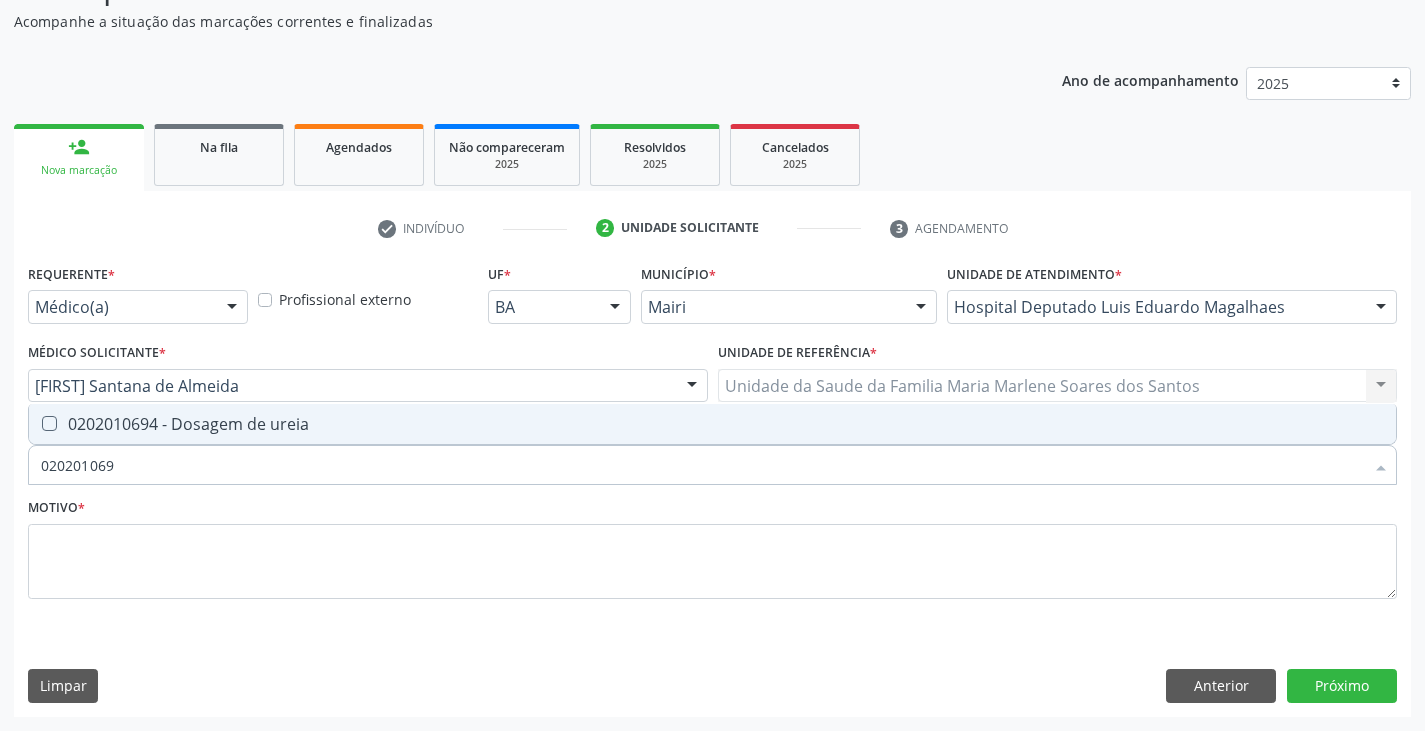 click on "0202010694 - Dosagem de ureia" at bounding box center [712, 424] 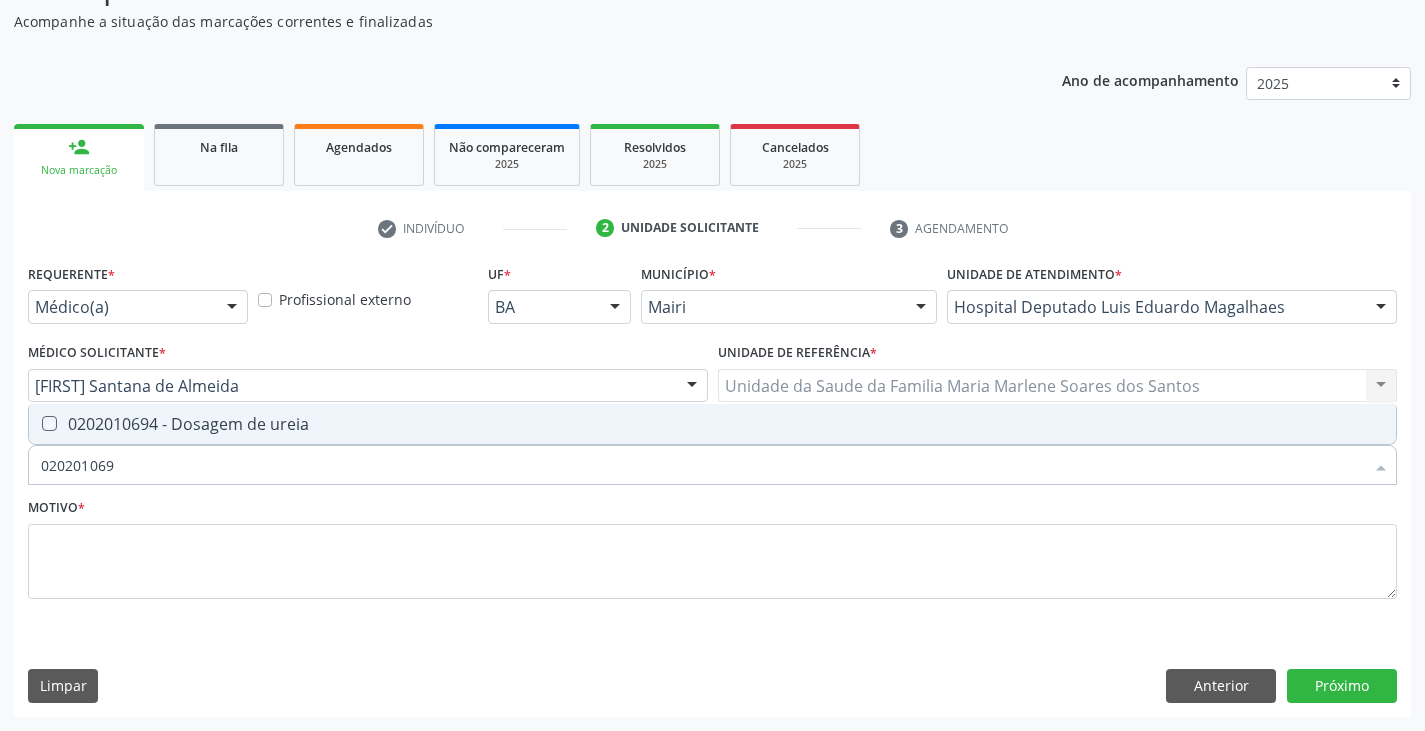 checkbox on "true" 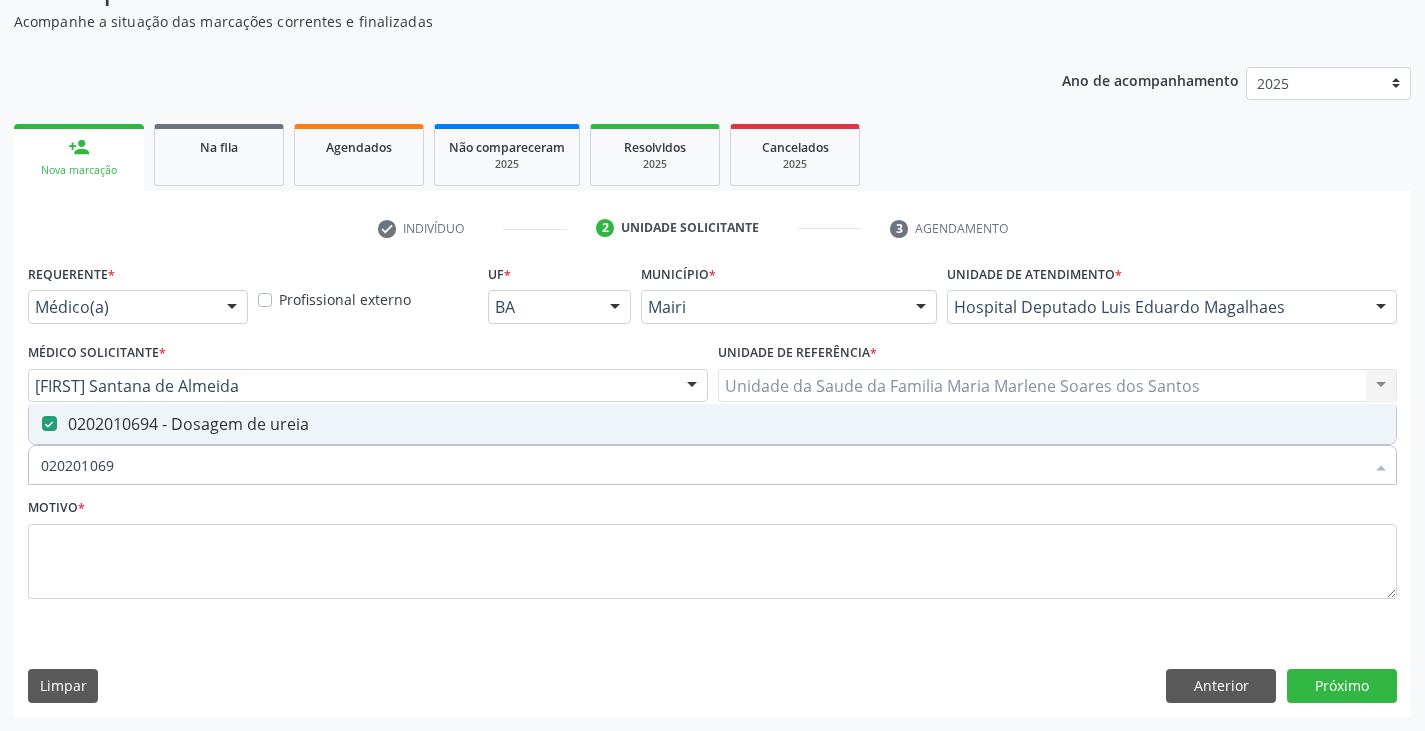 type on "02020106" 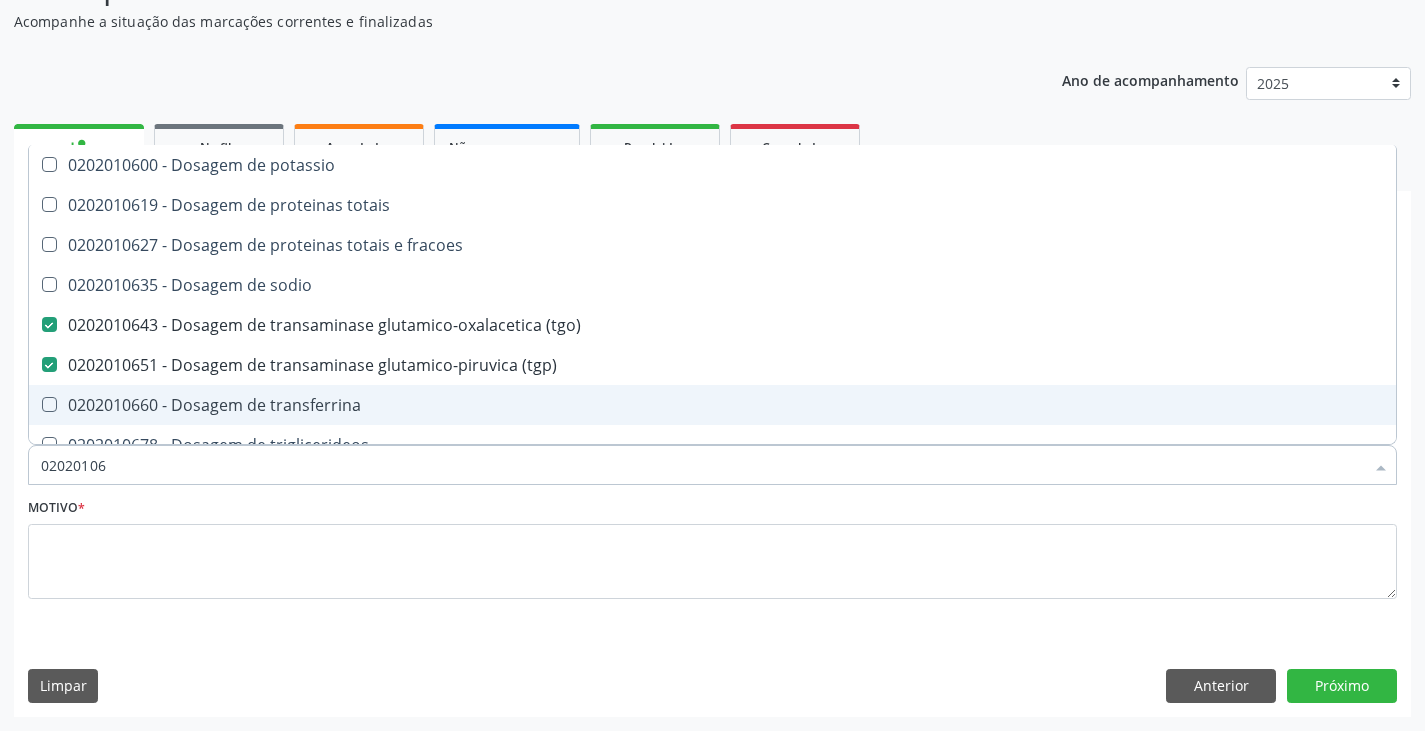 type on "0202010" 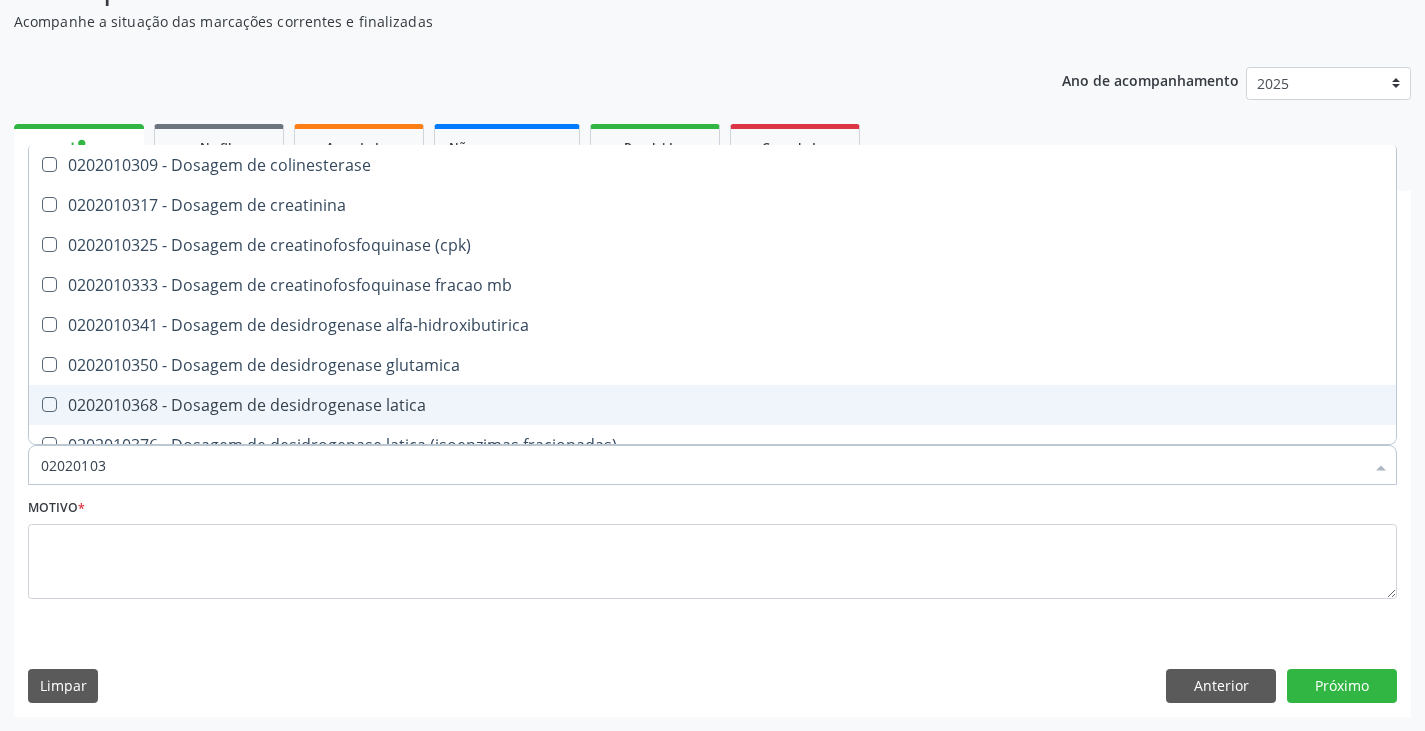 type on "020201031" 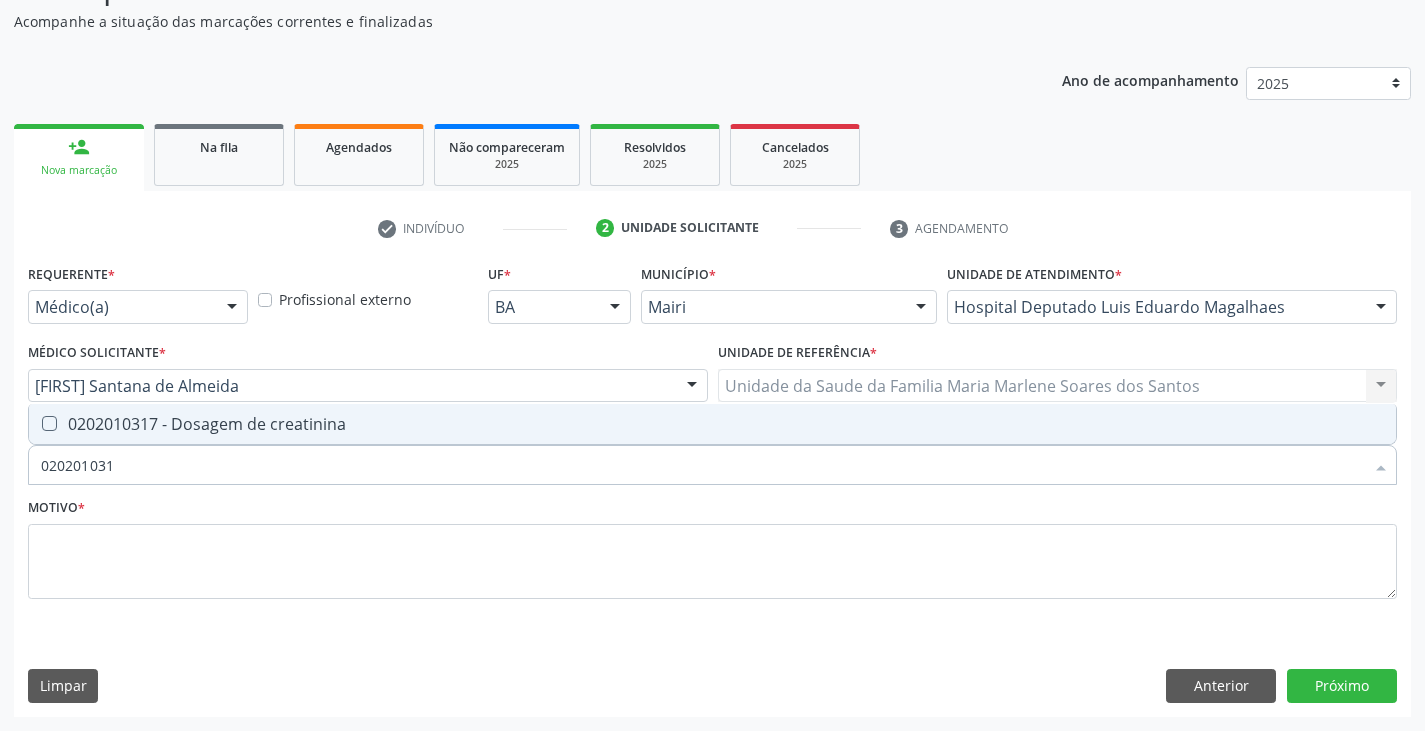 click on "0202010317 - Dosagem de creatinina" at bounding box center (712, 424) 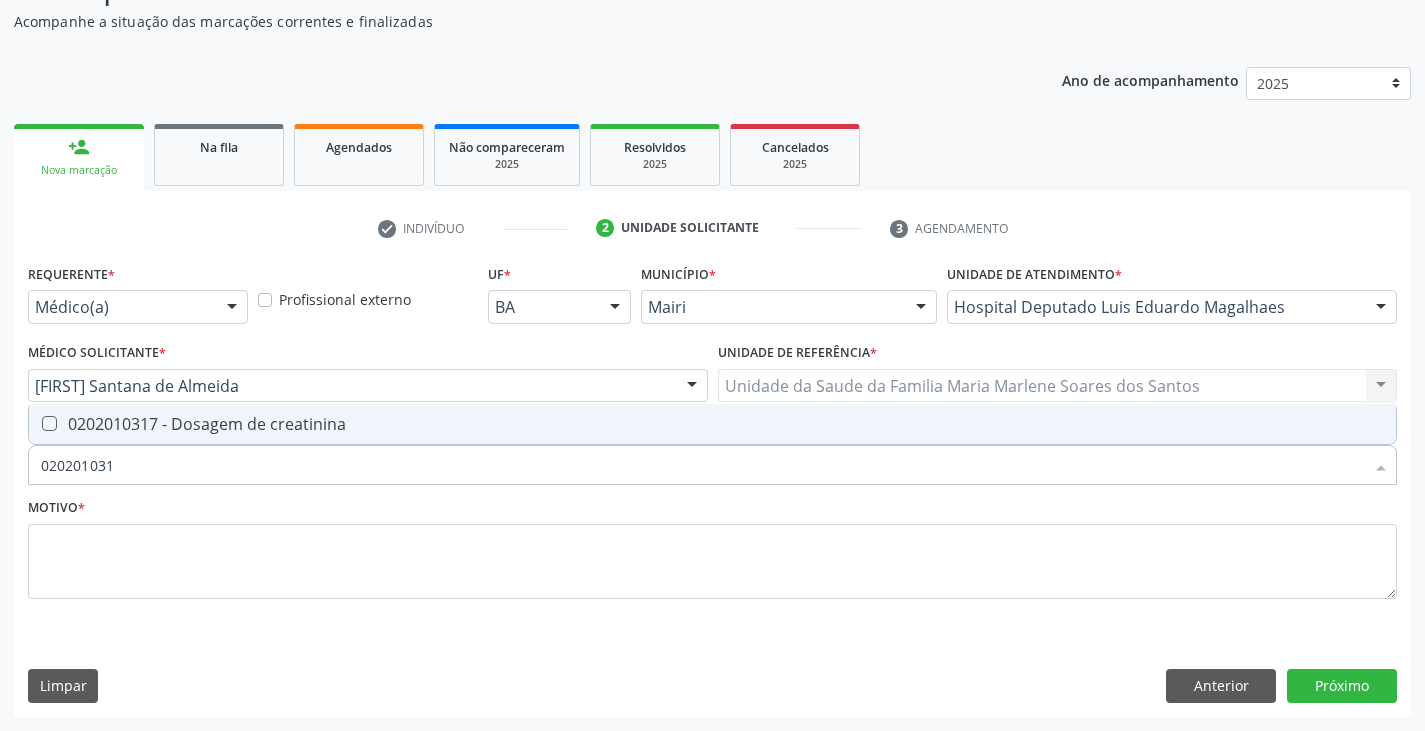 checkbox on "true" 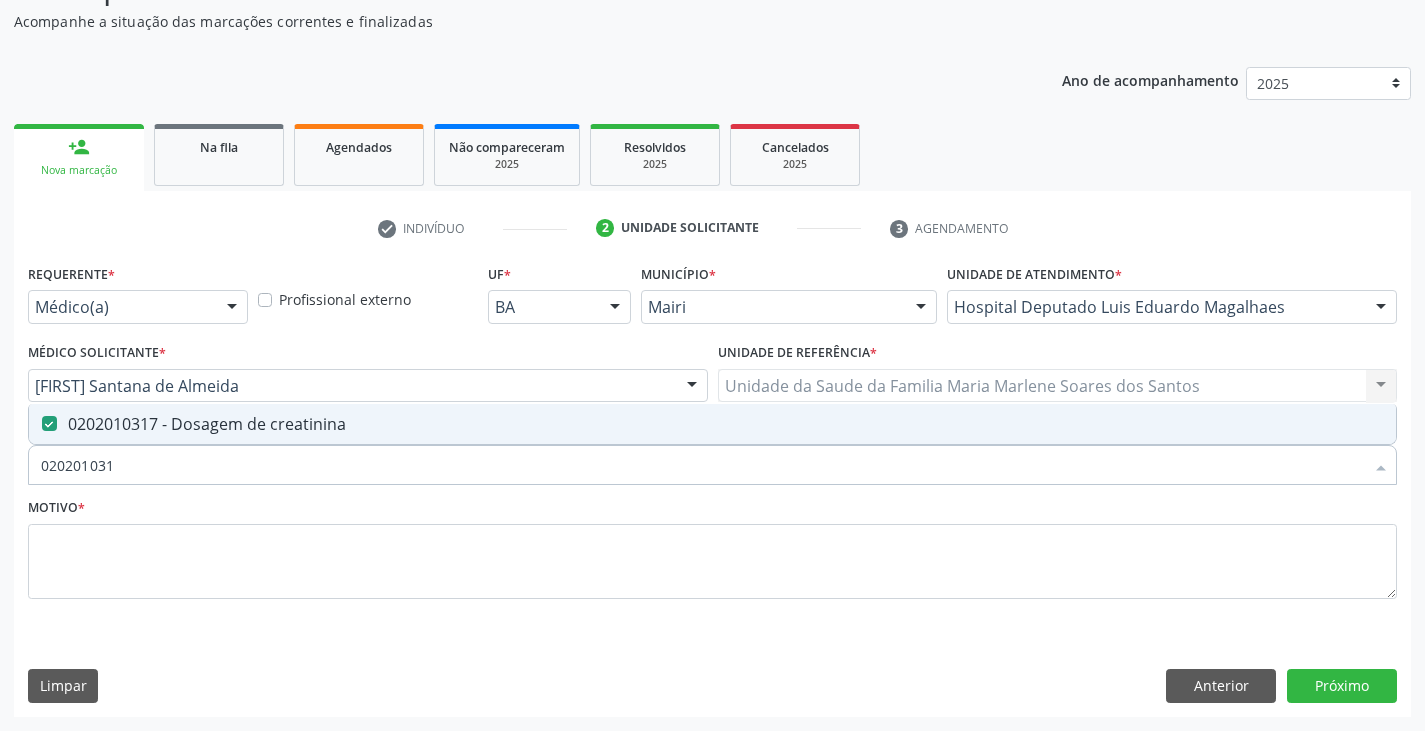 type on "02020103" 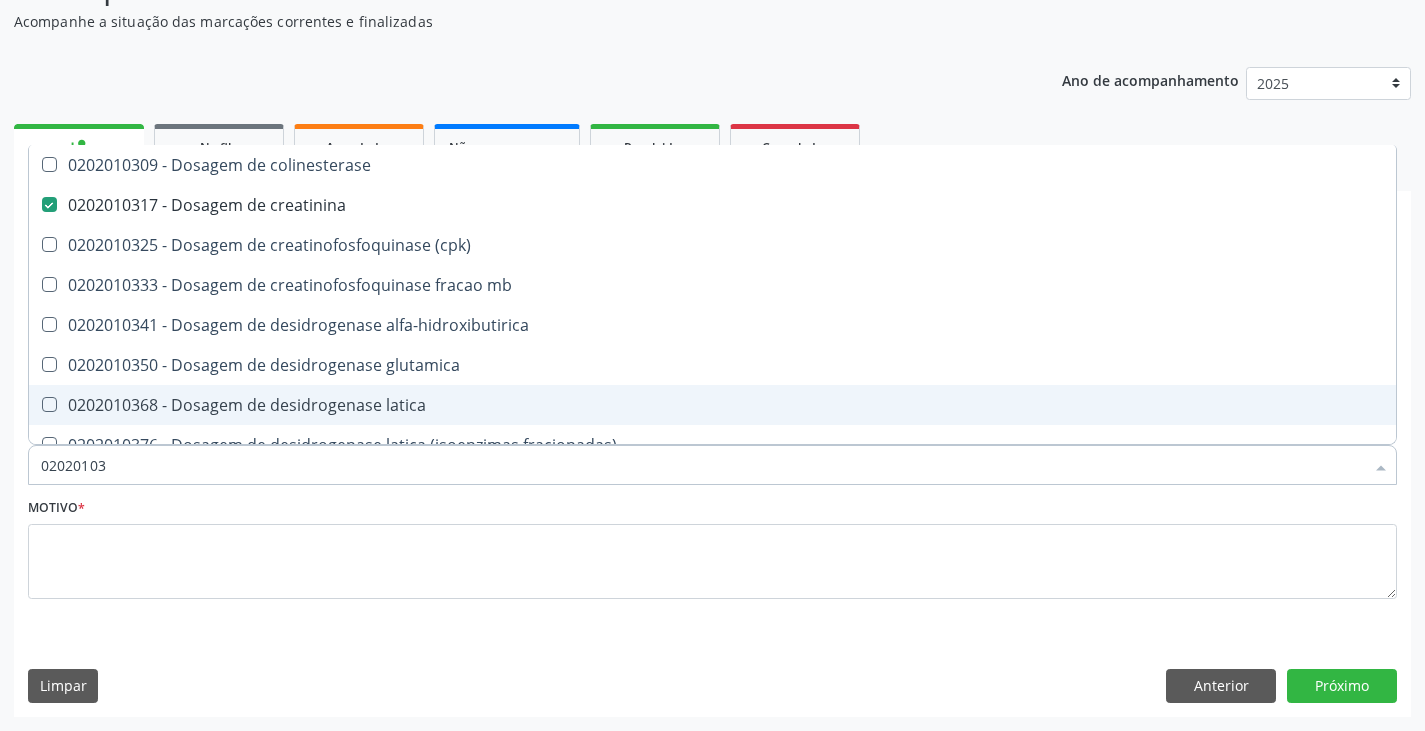 type on "0202010" 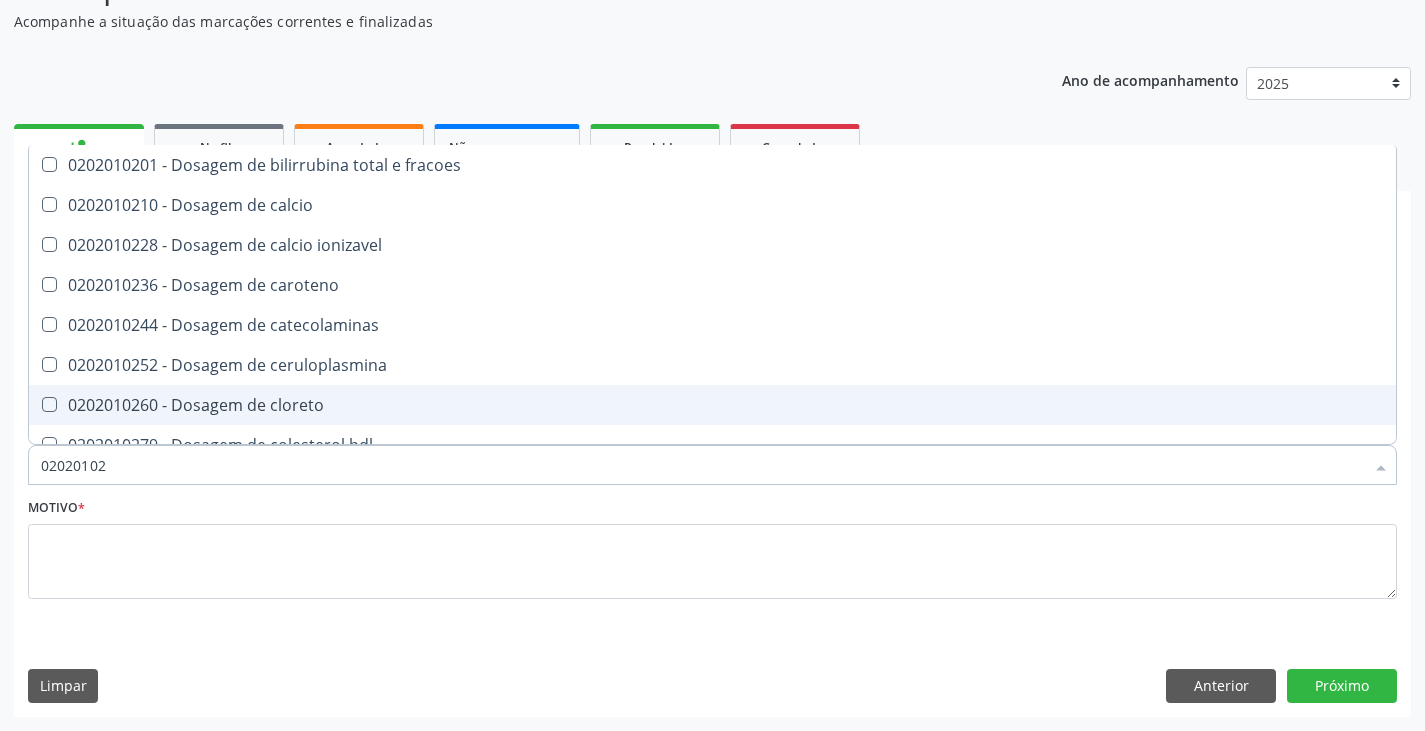 type on "020201029" 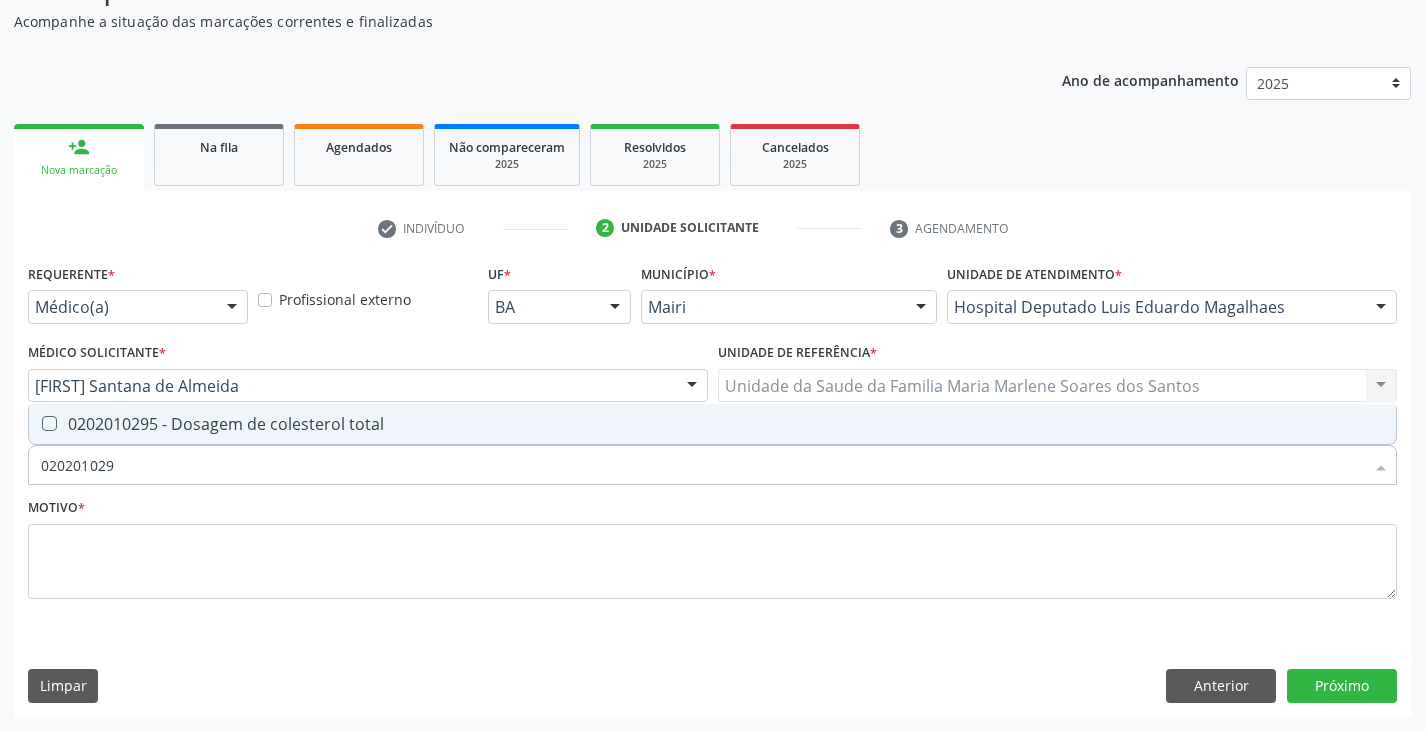 click on "0202010295 - Dosagem de colesterol total" at bounding box center (712, 424) 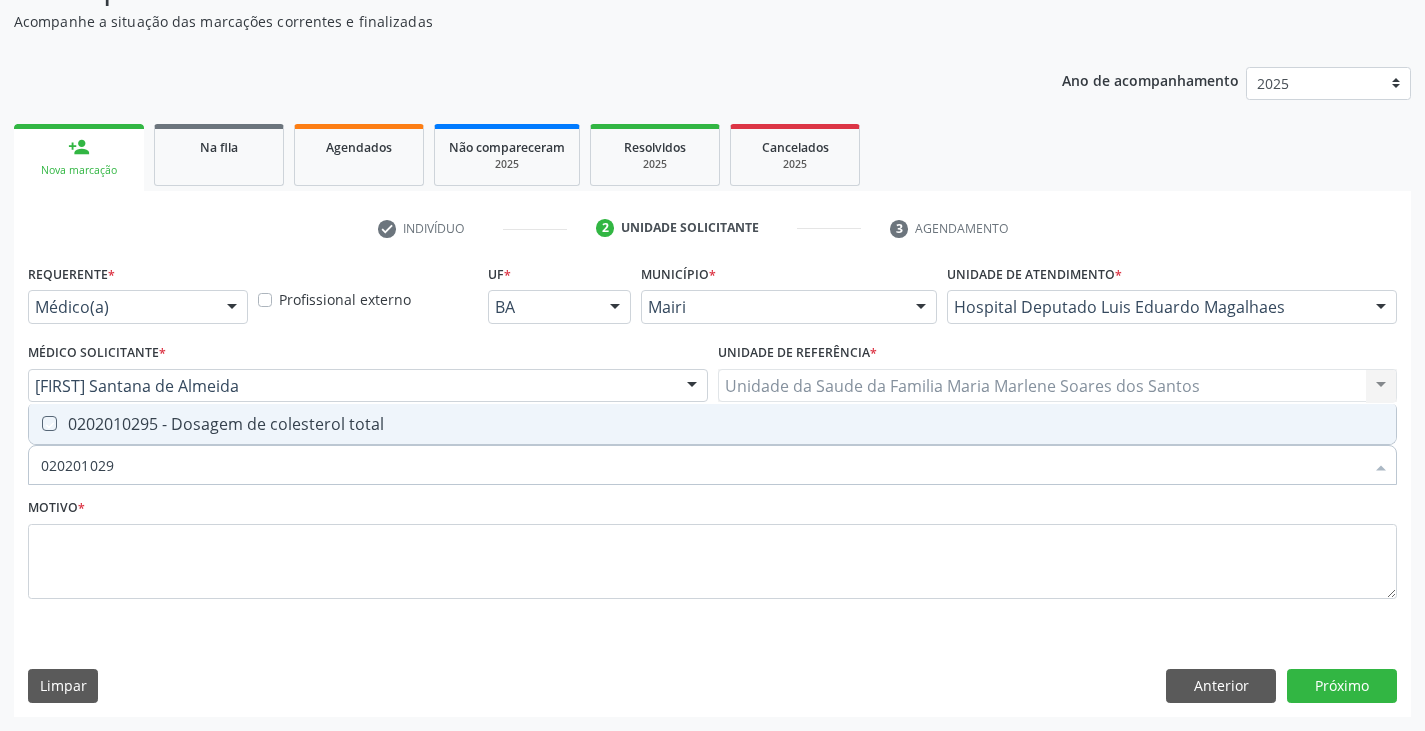 checkbox on "true" 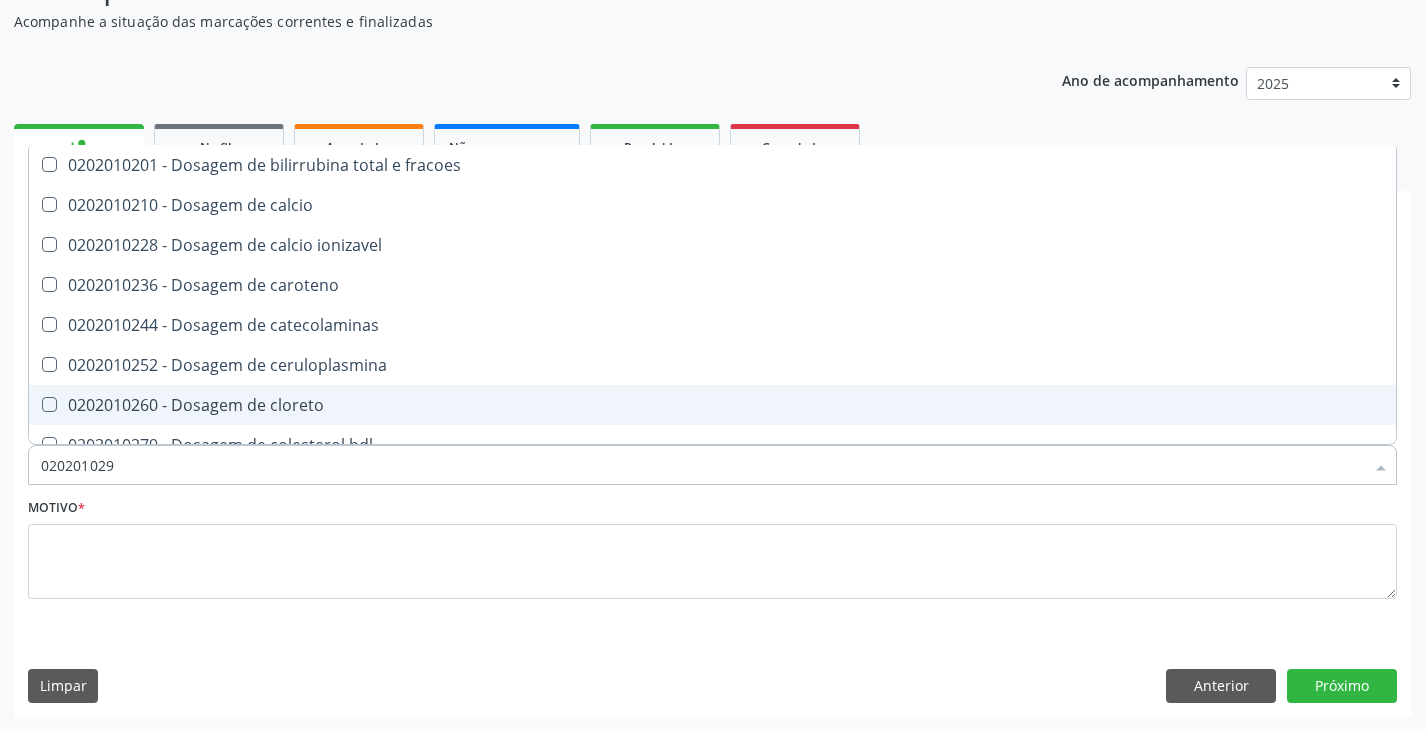 type on "02020102" 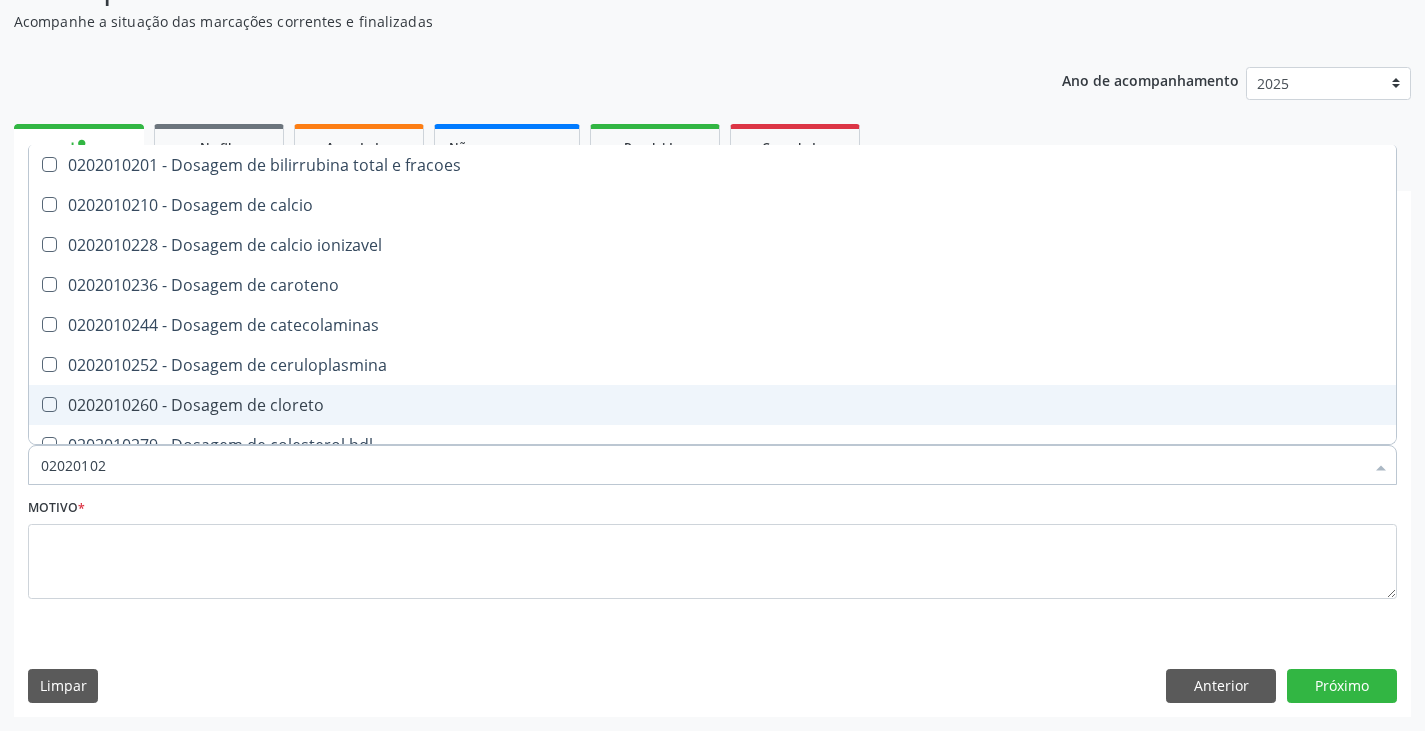type on "020201028" 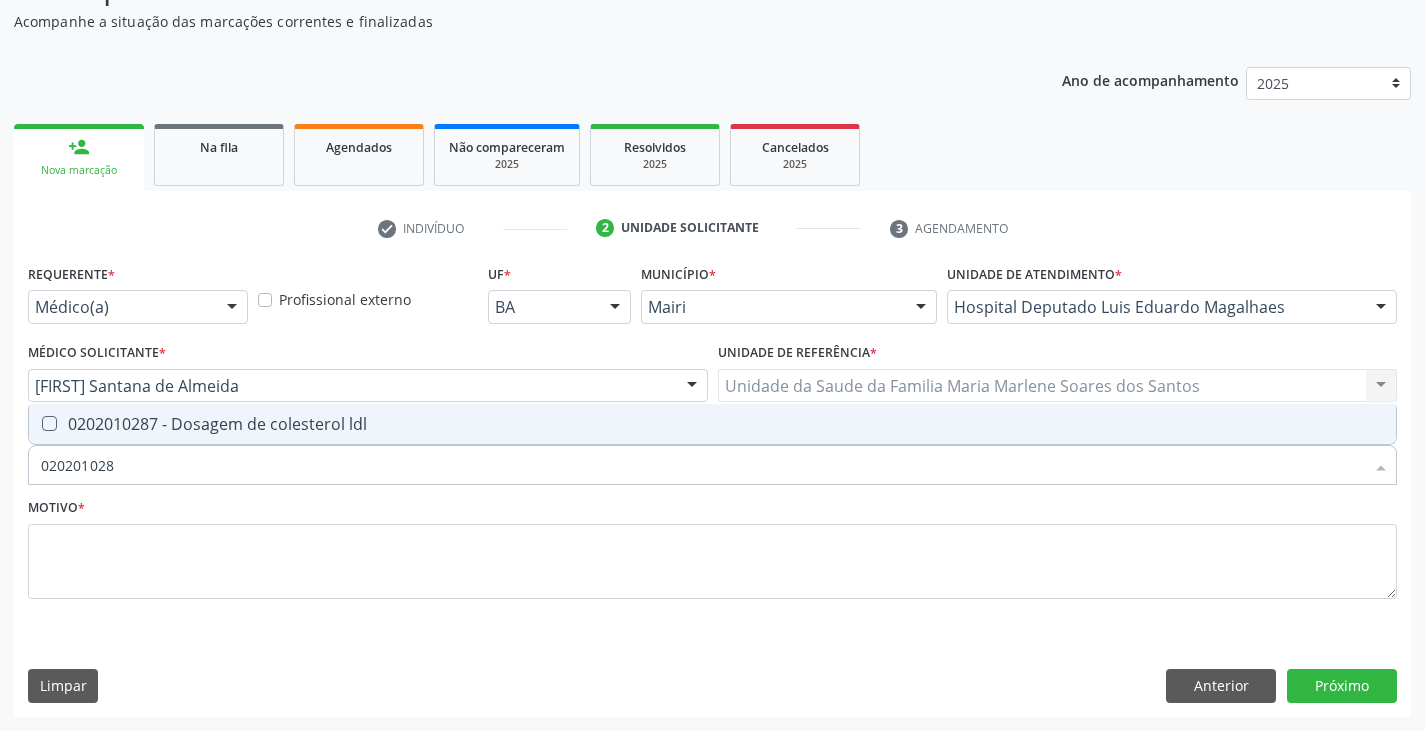 click on "0202010287 - Dosagem de colesterol ldl" at bounding box center (712, 424) 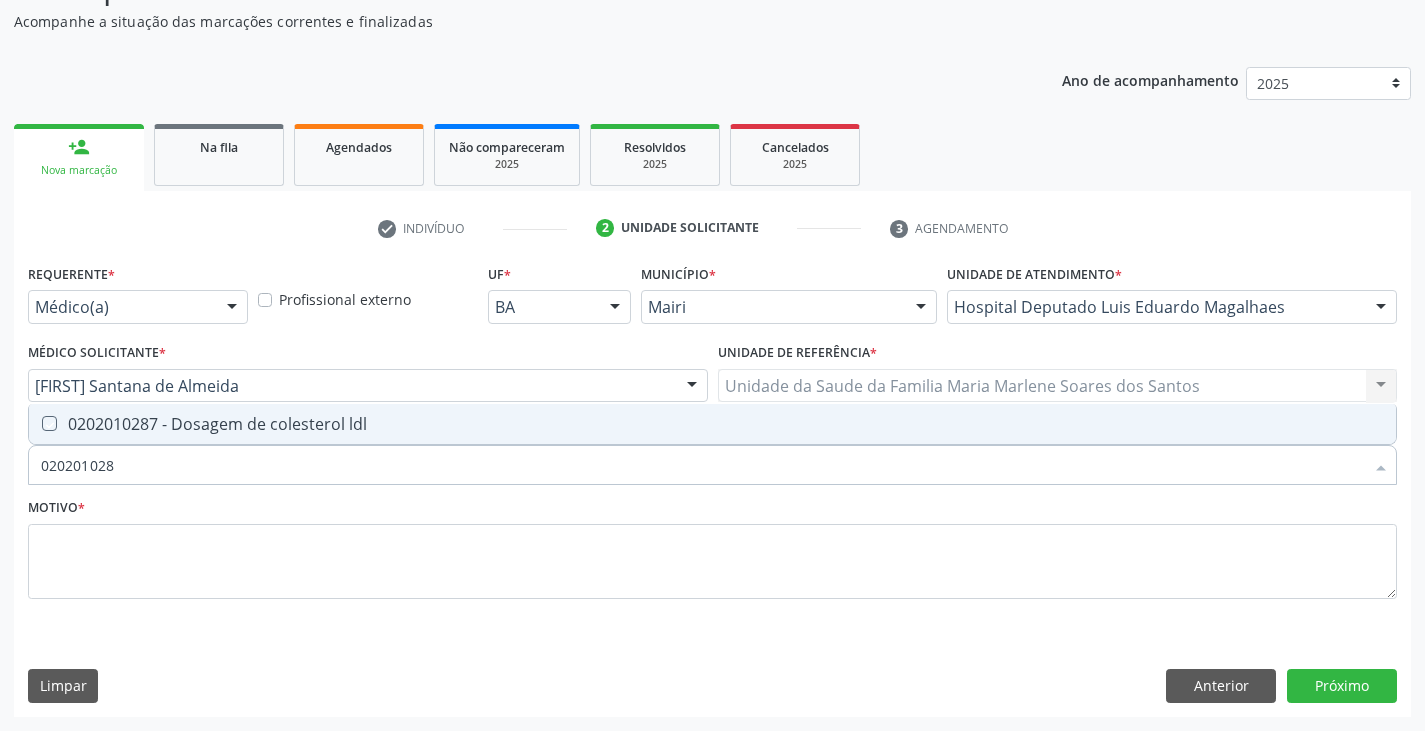 checkbox on "true" 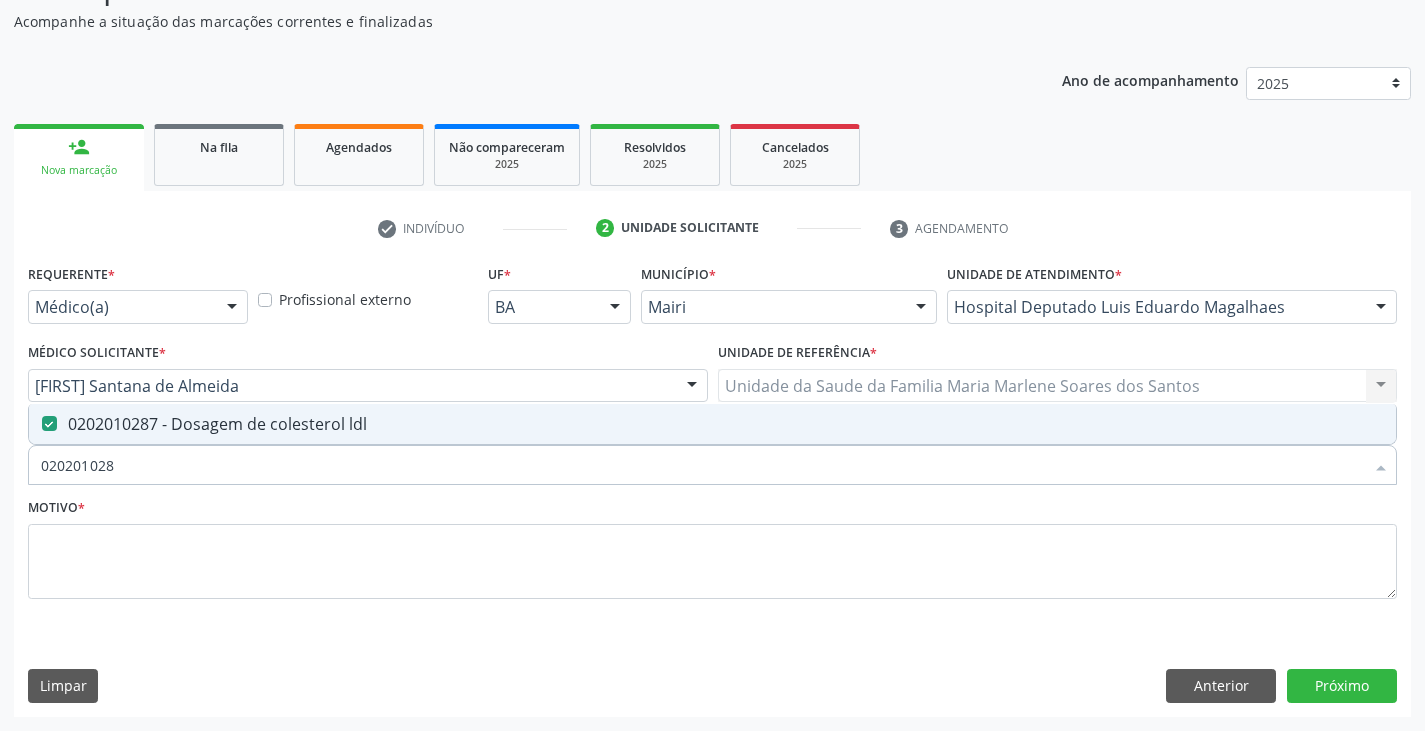 type on "02020102" 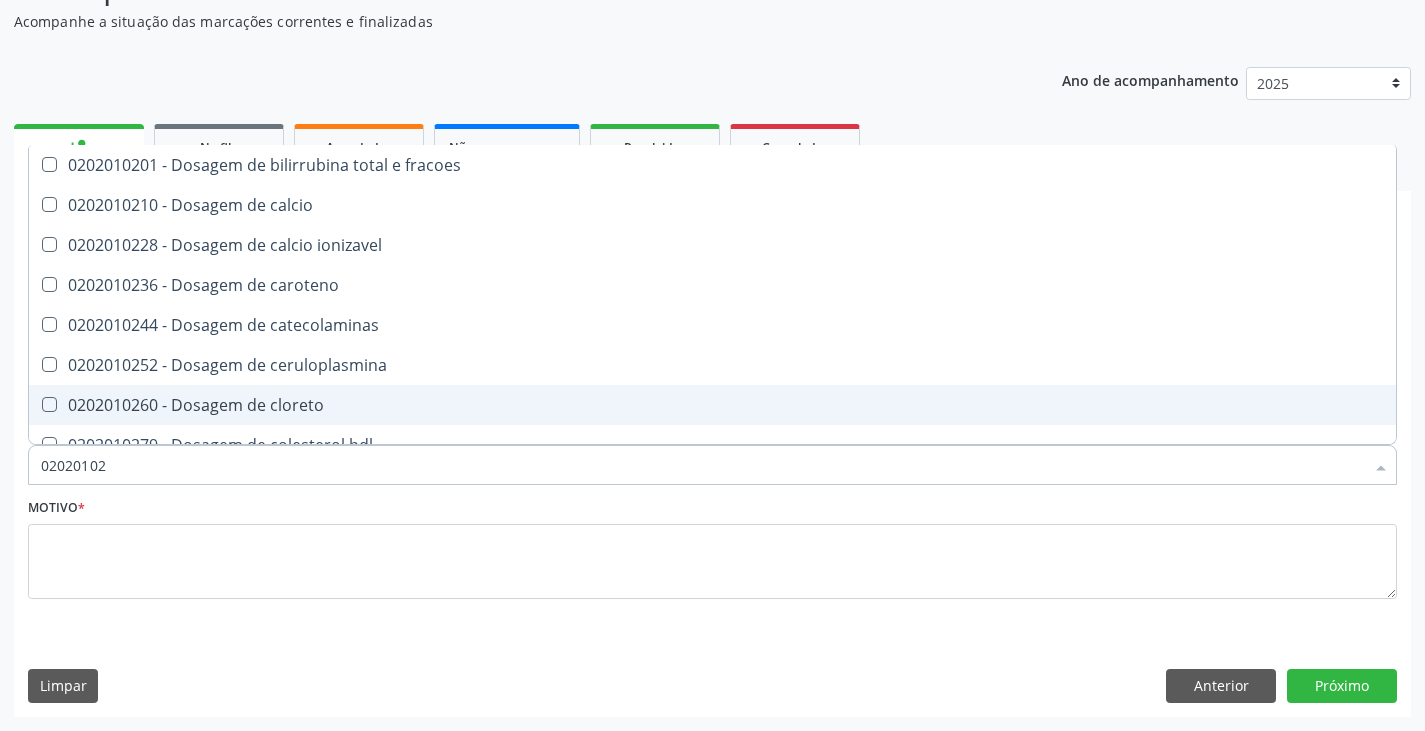 type on "[PHONE]" 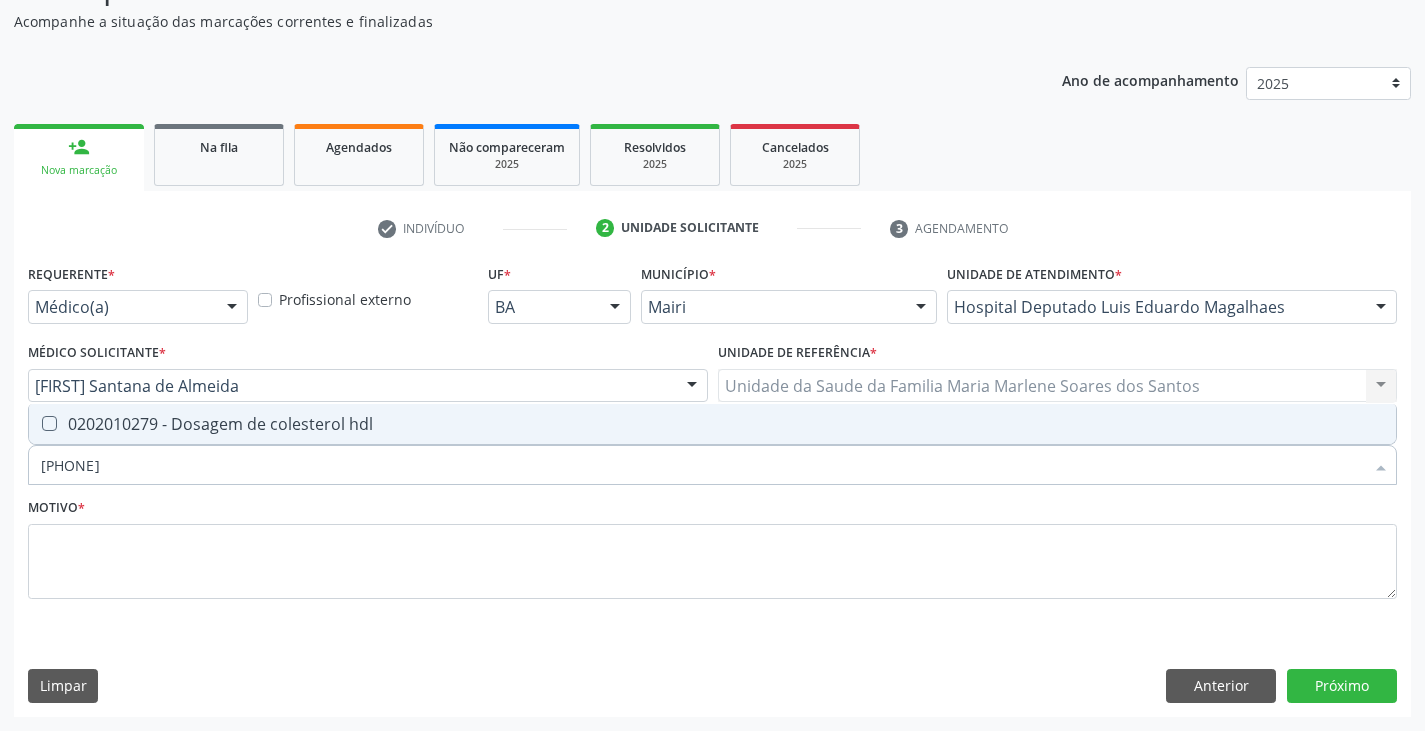 click on "0202010279 - Dosagem de colesterol hdl" at bounding box center (712, 424) 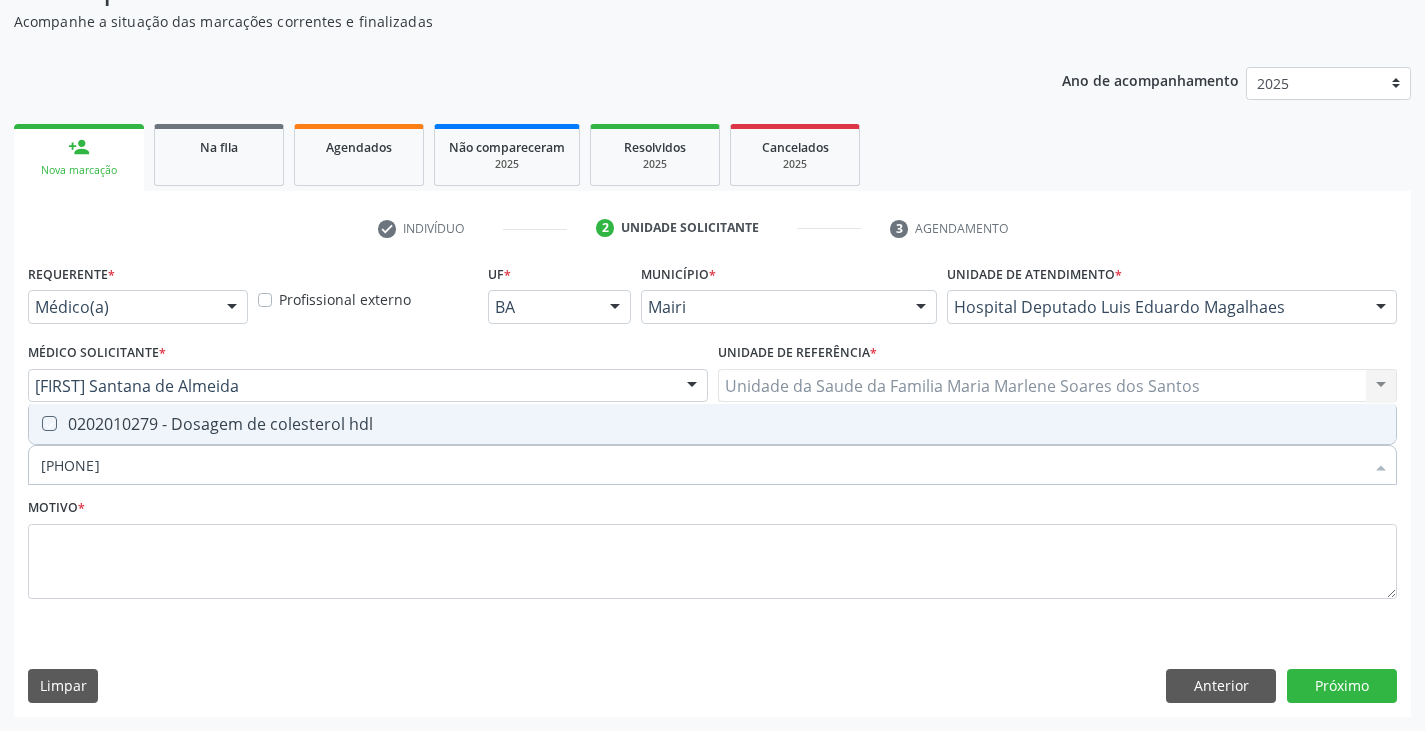 checkbox on "true" 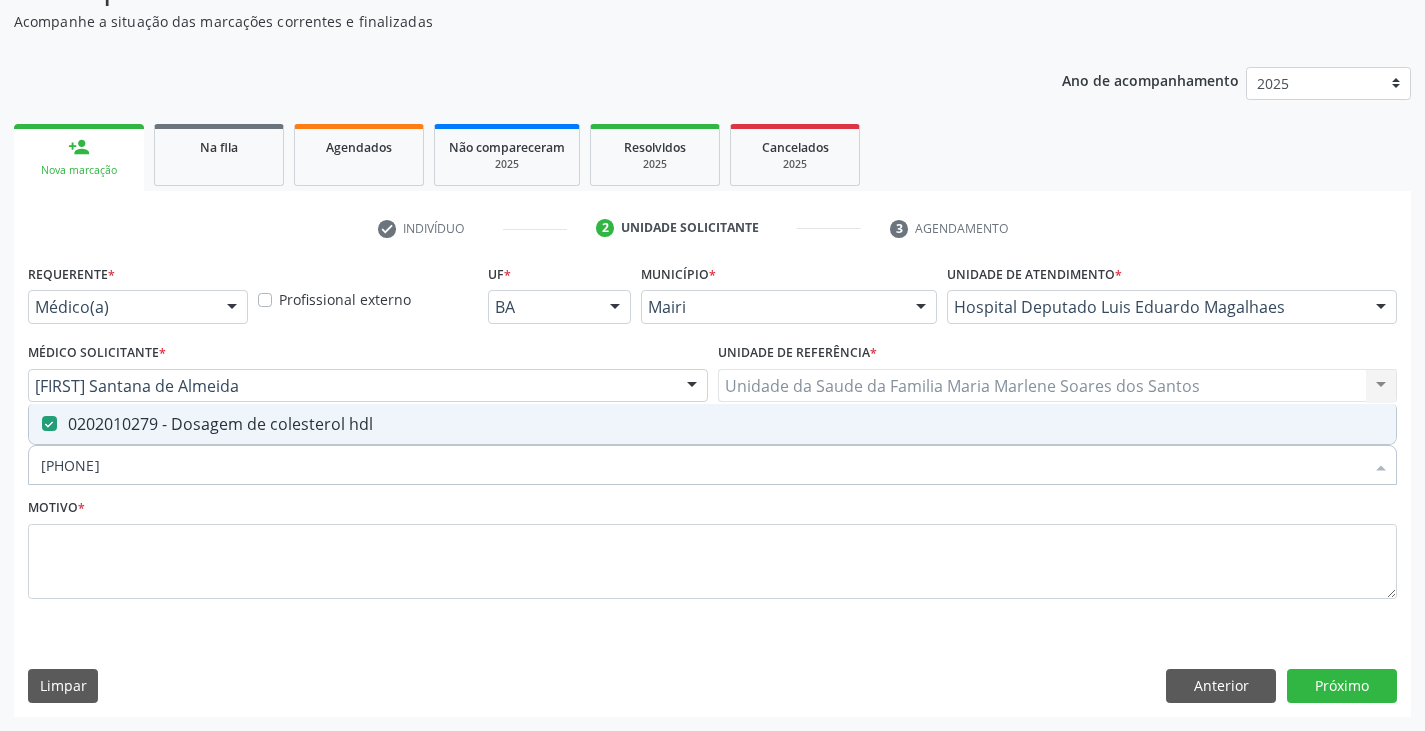 type on "02020102" 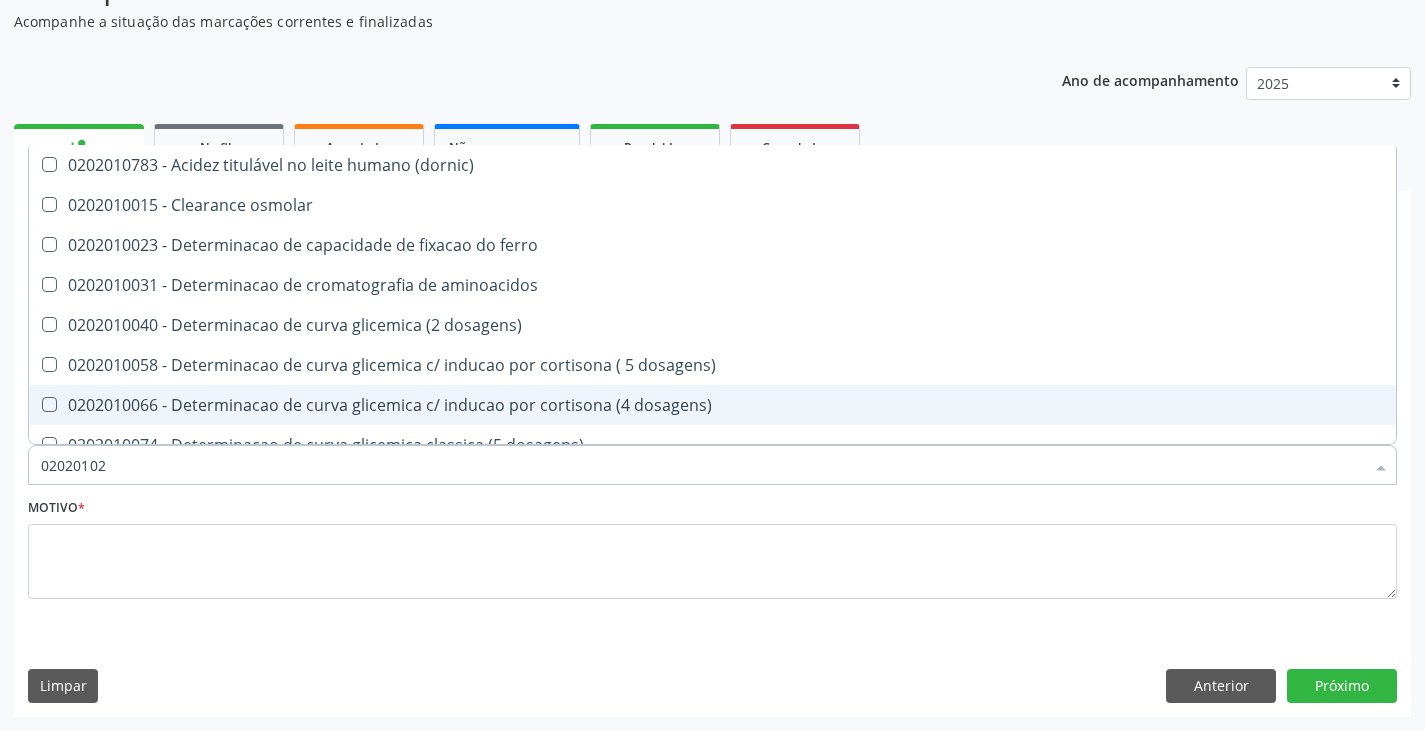 type on "0202010" 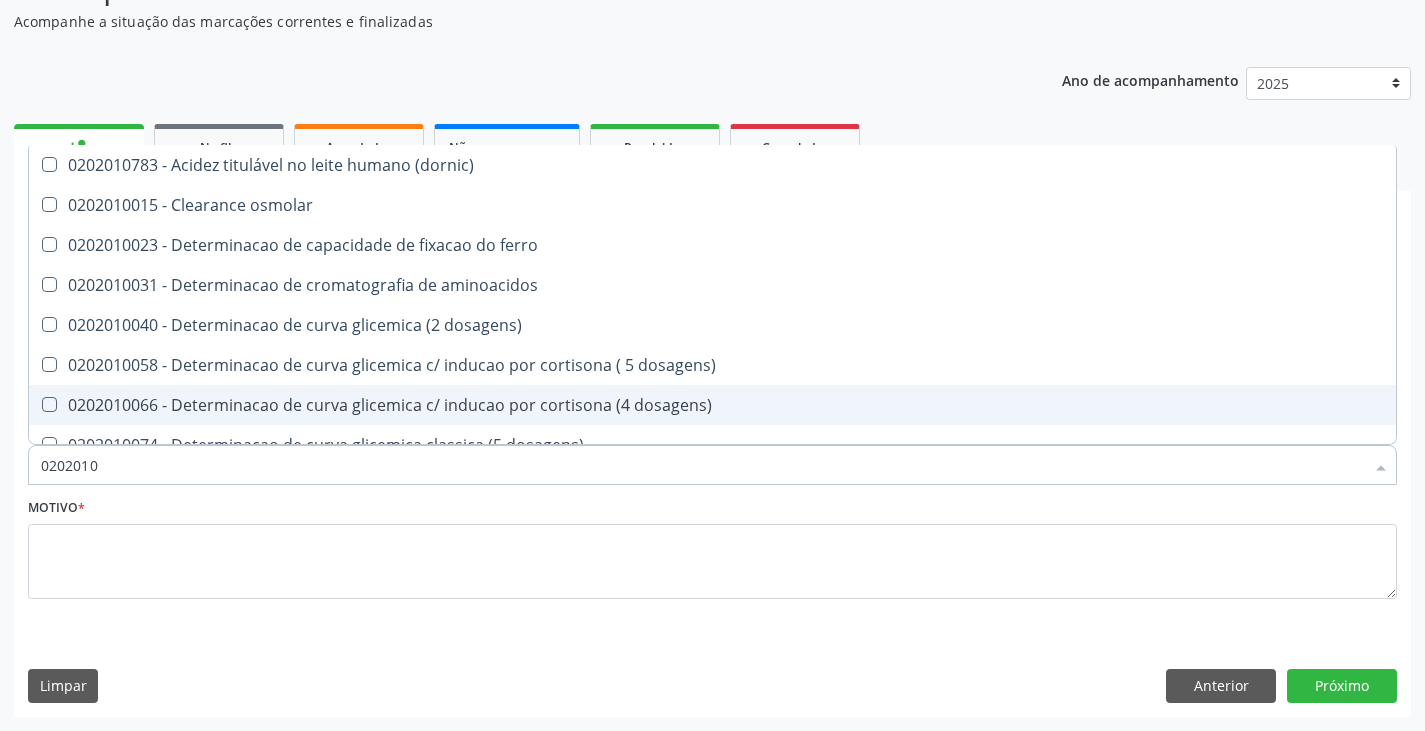 type on "020201" 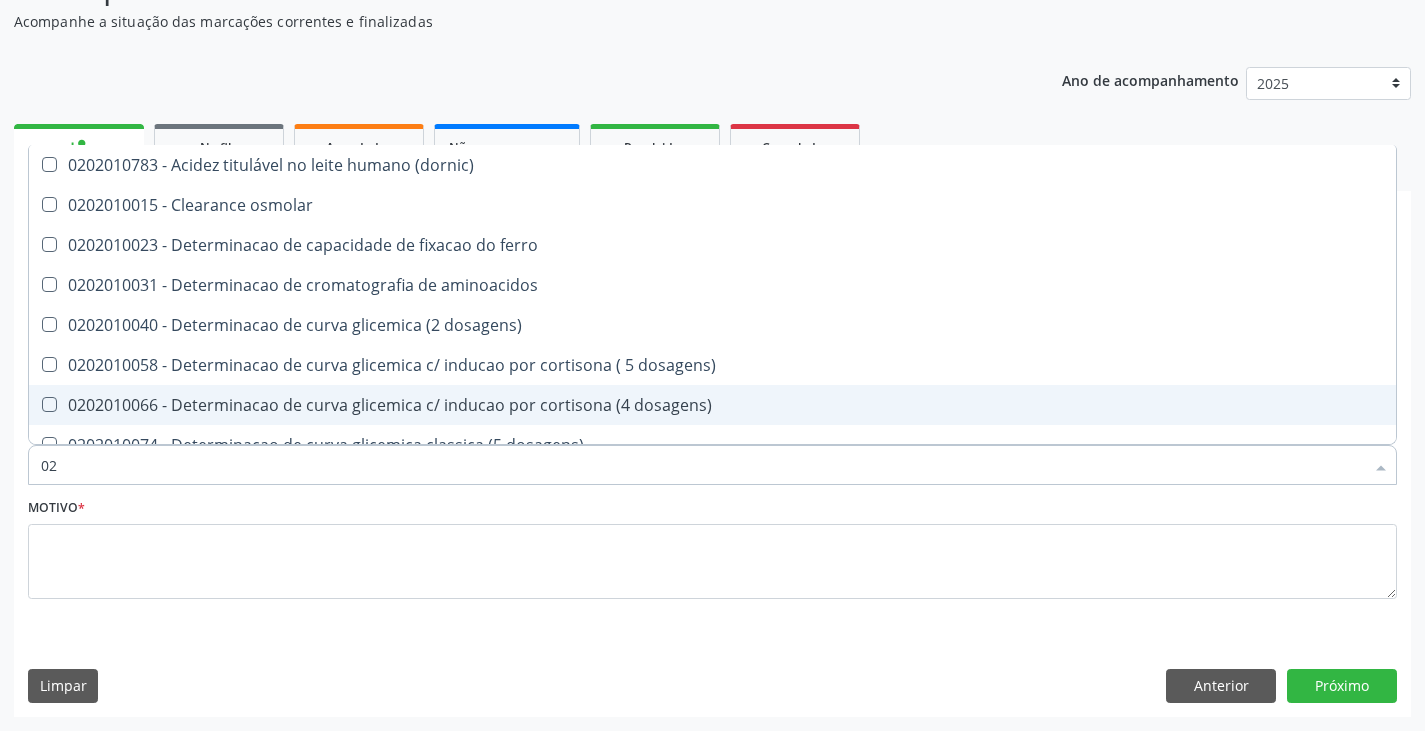 type on "0" 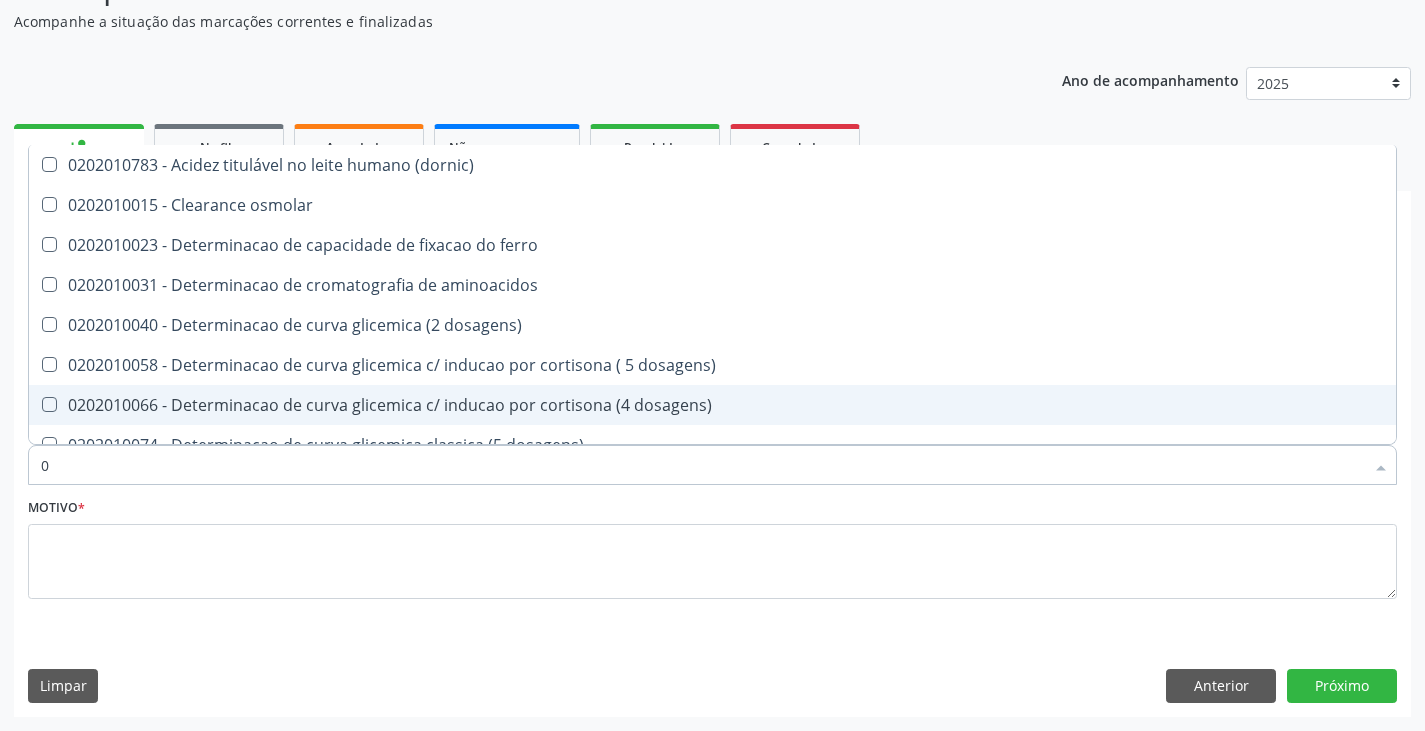 type 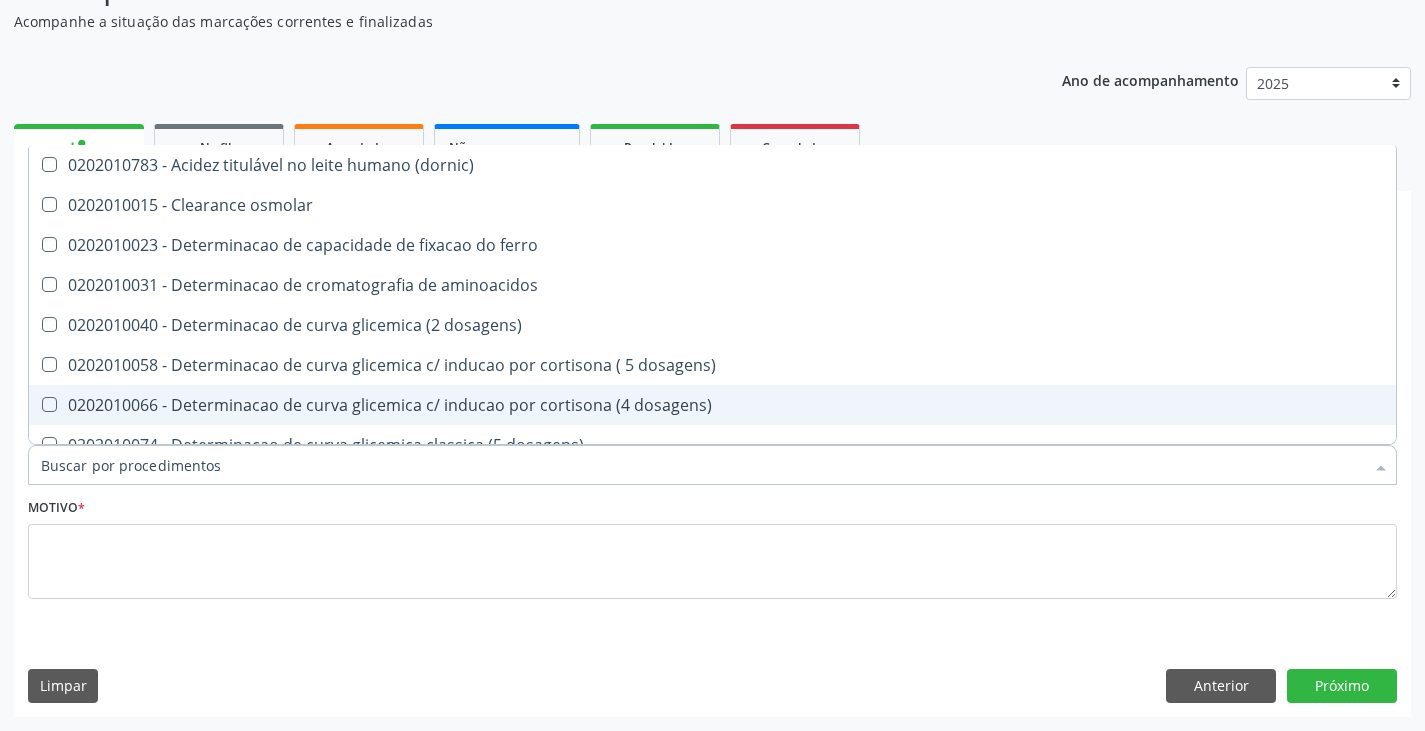 checkbox on "false" 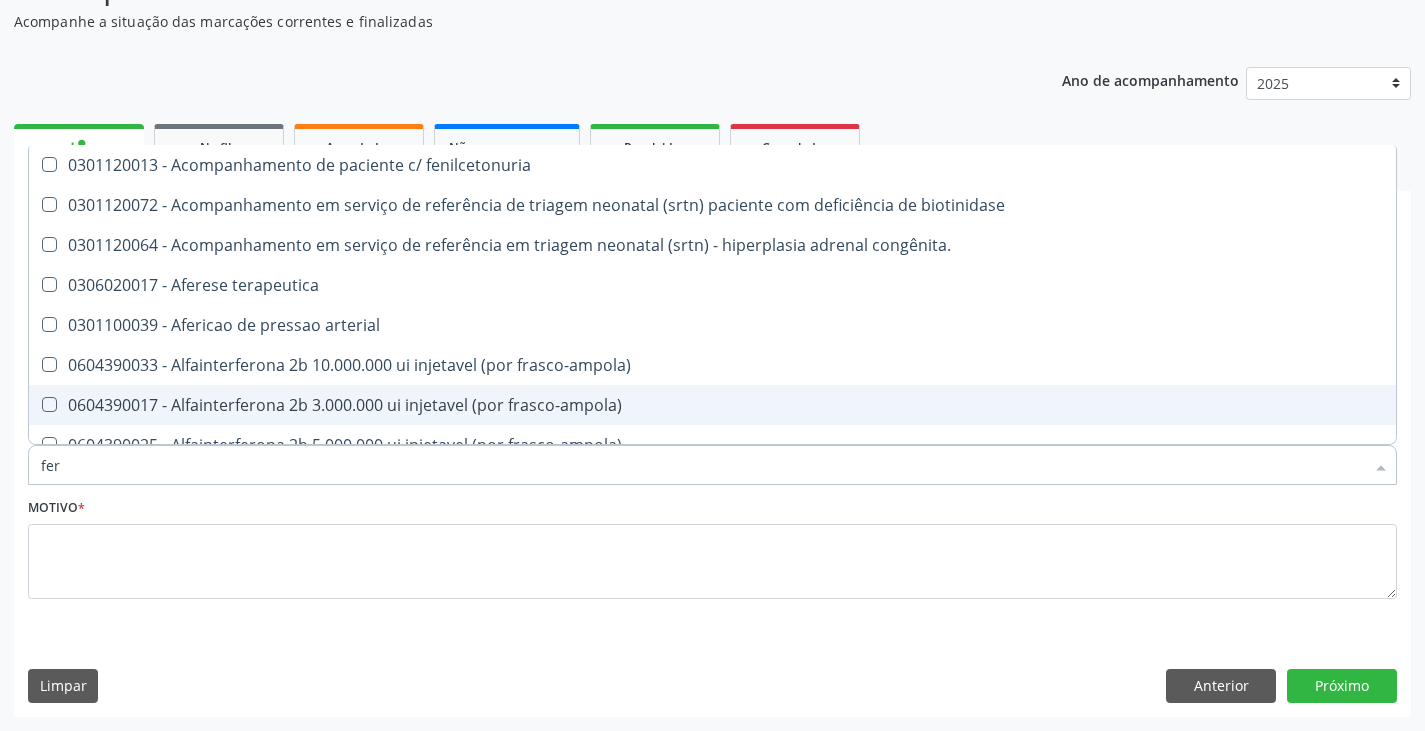 type on "ferr" 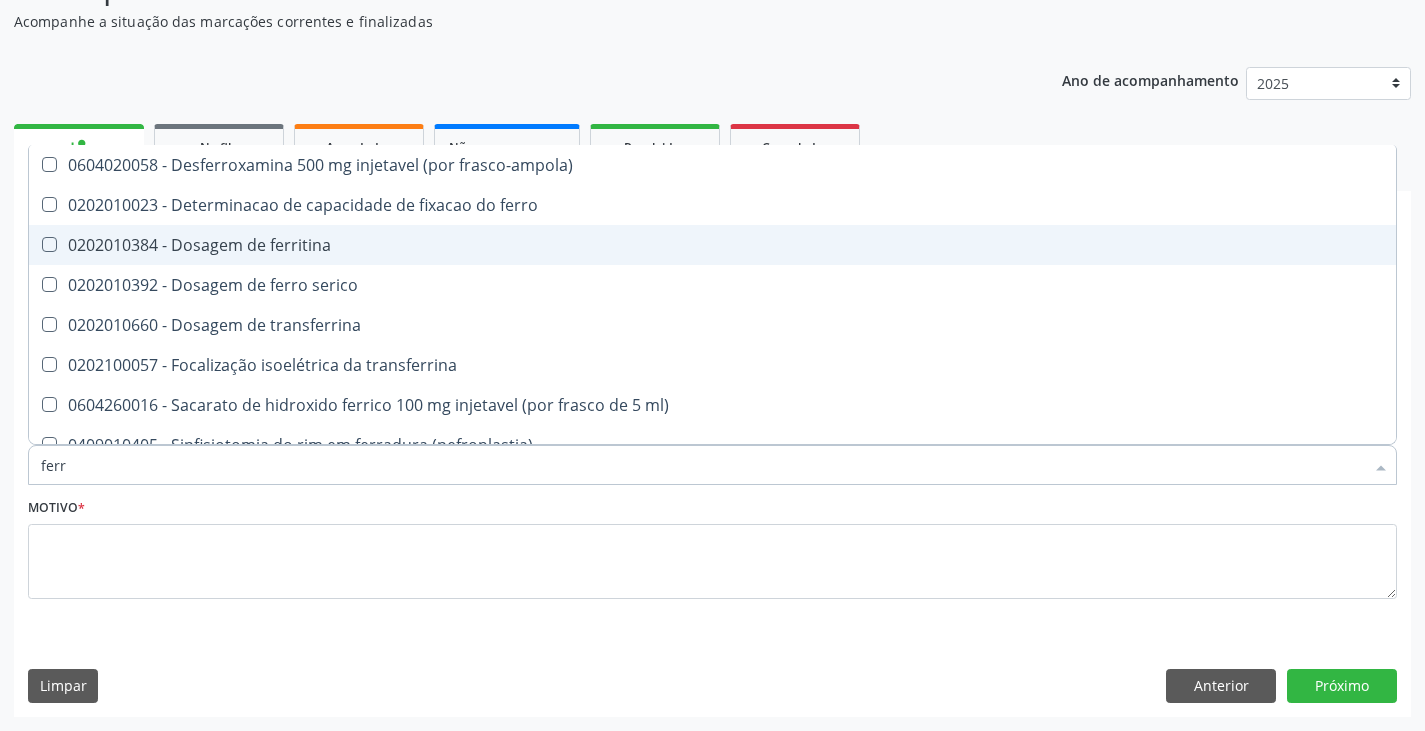 click on "0202010384 - Dosagem de ferritina" at bounding box center (712, 245) 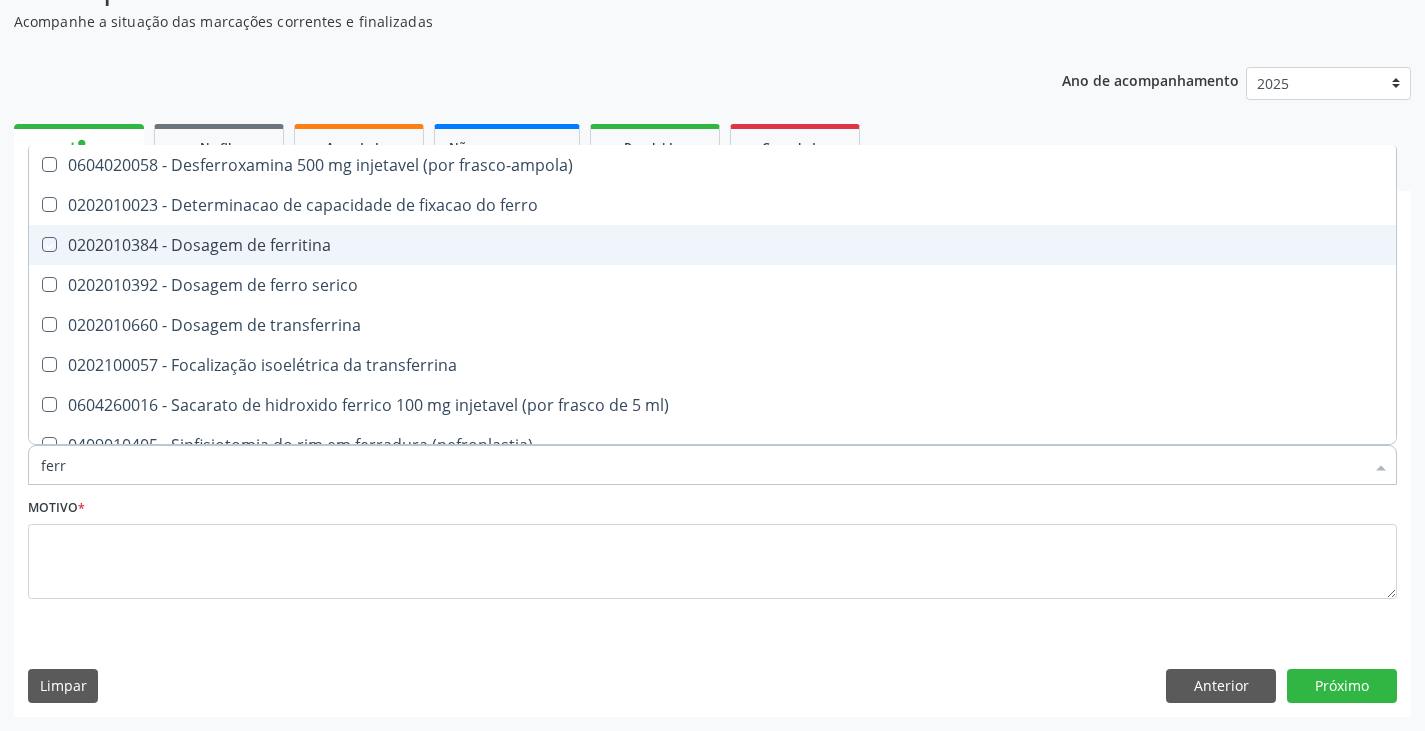 checkbox on "true" 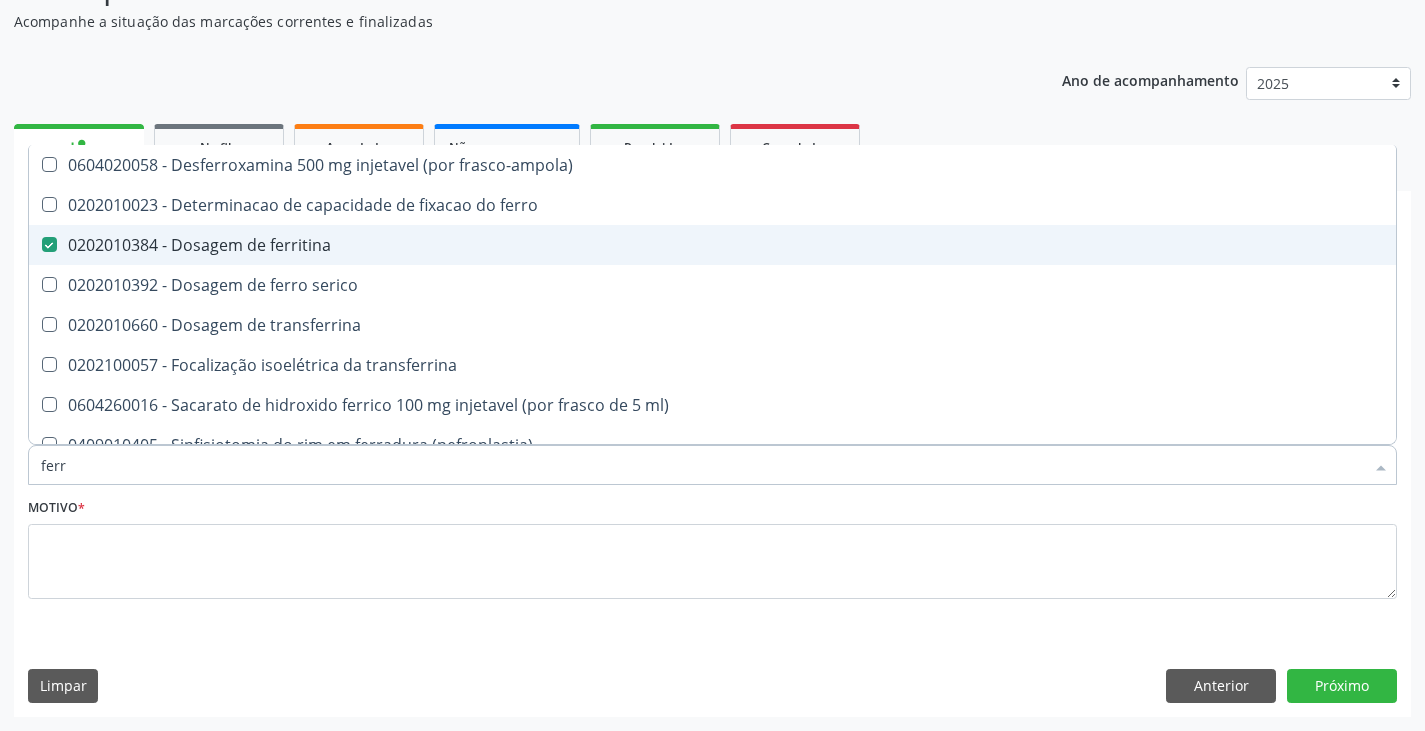type on "fer" 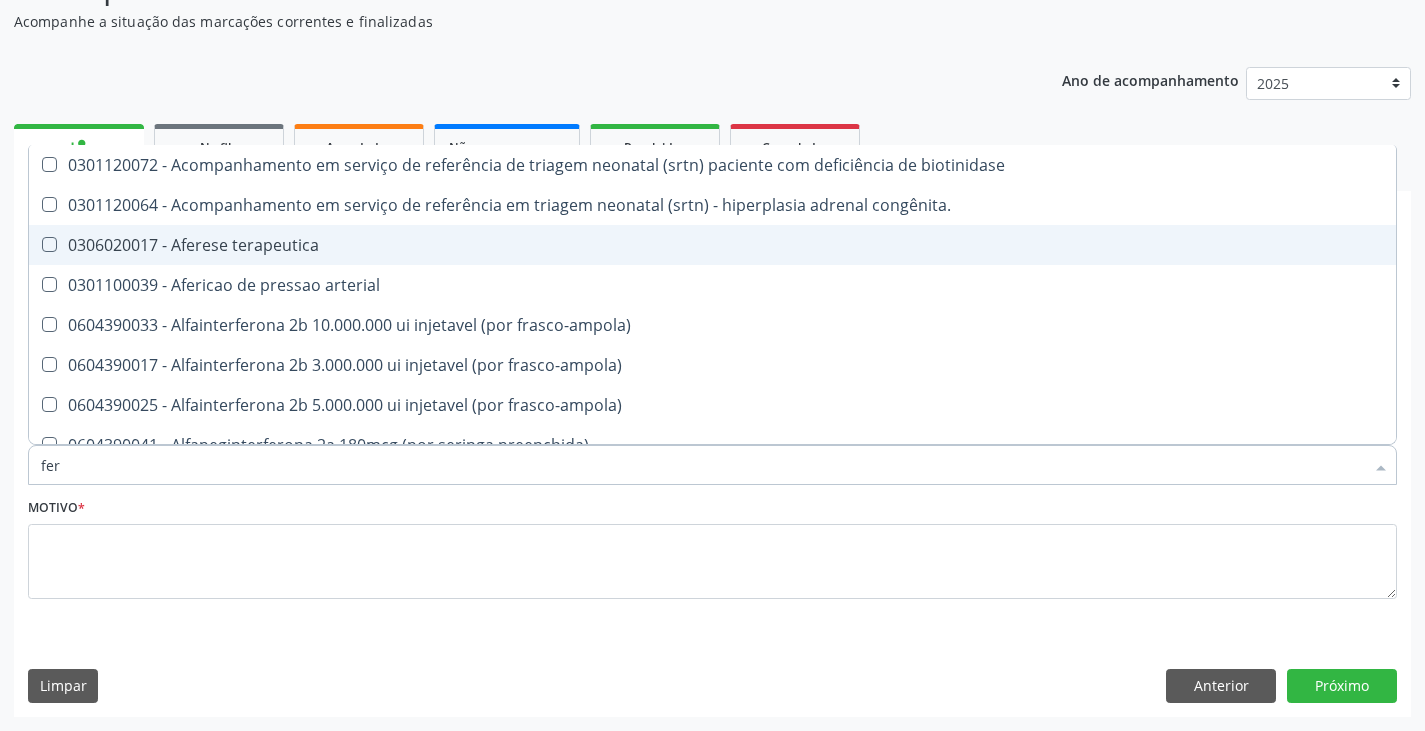 type on "fe" 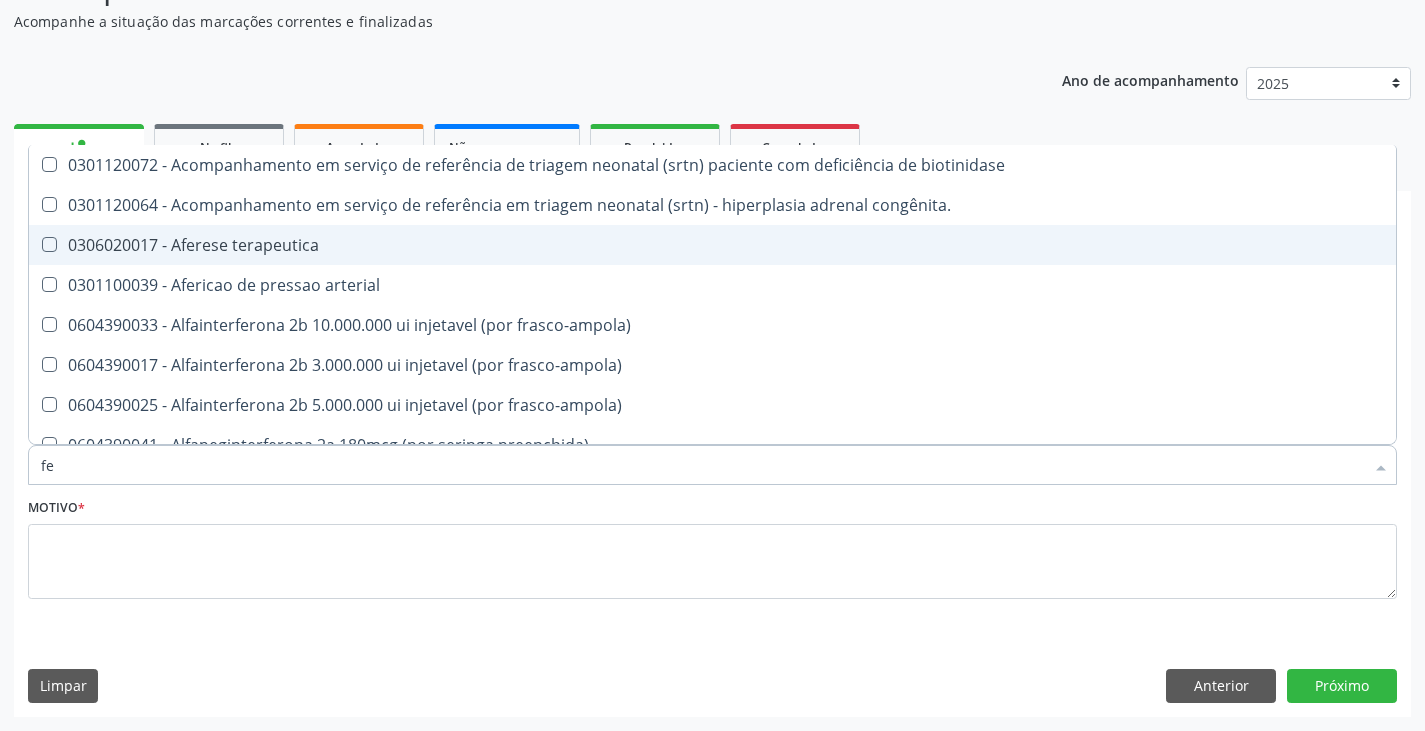 type on "f" 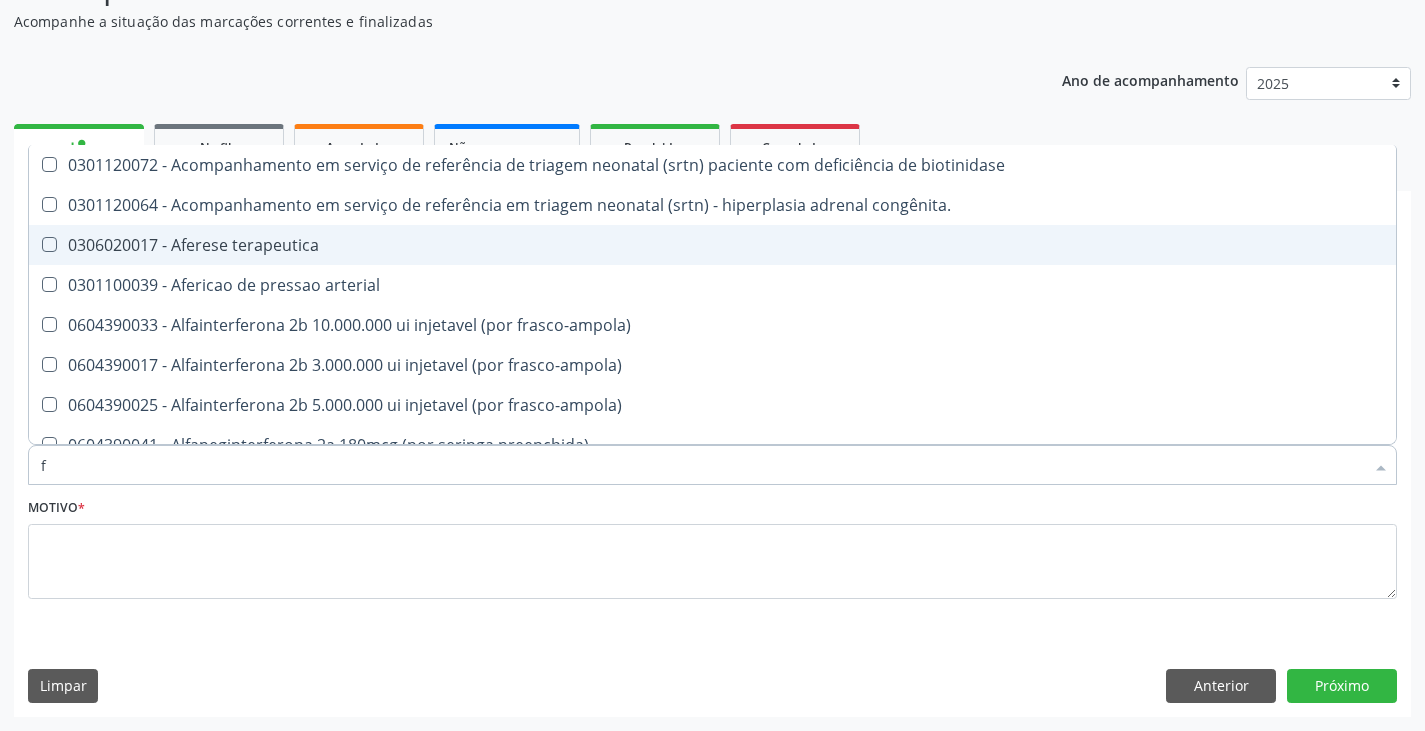 type 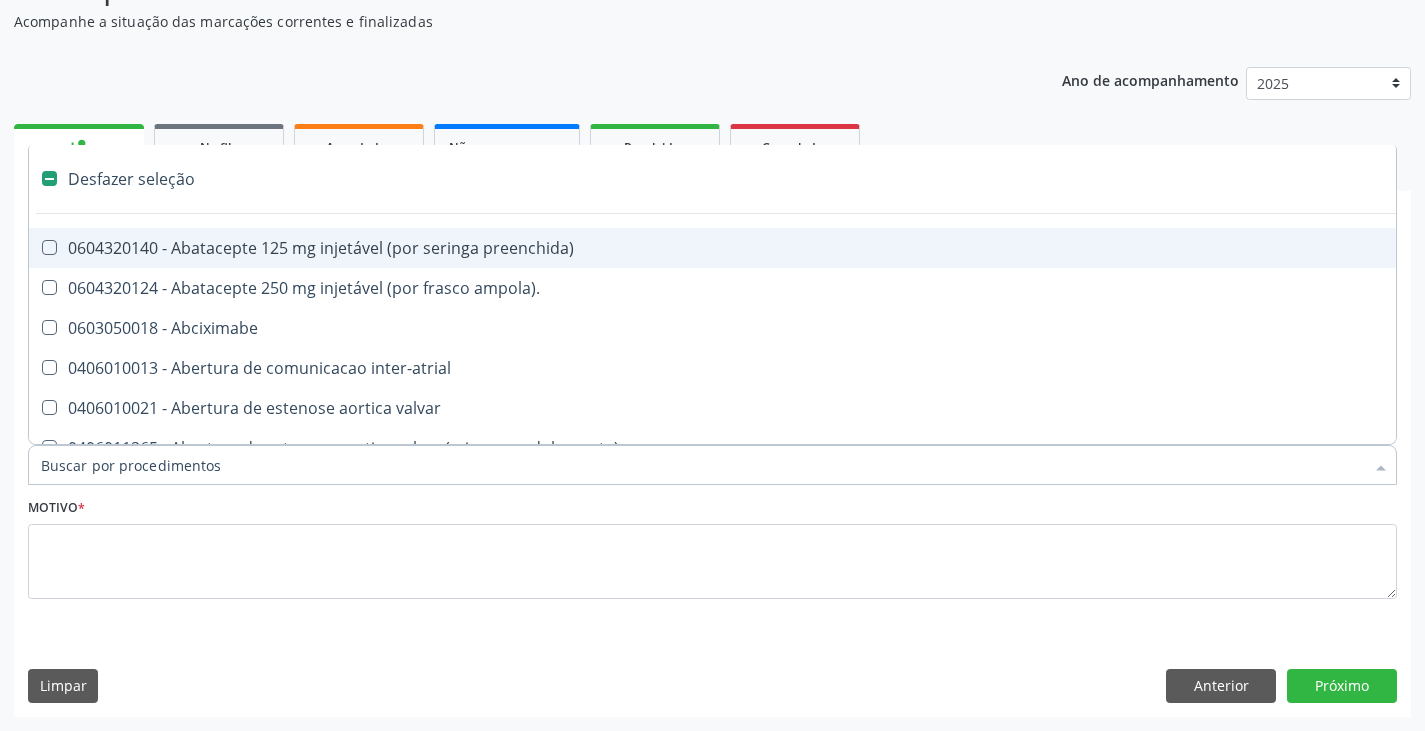 checkbox on "false" 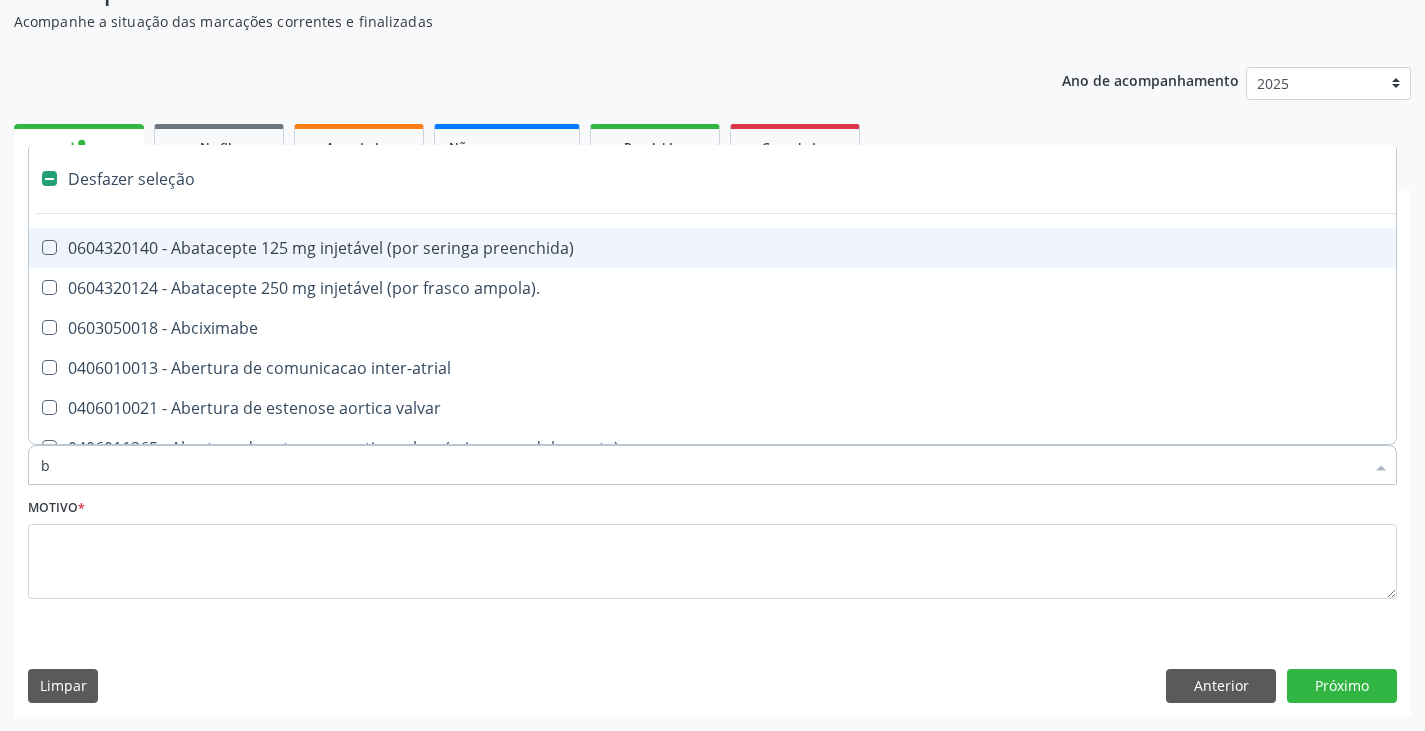 checkbox on "true" 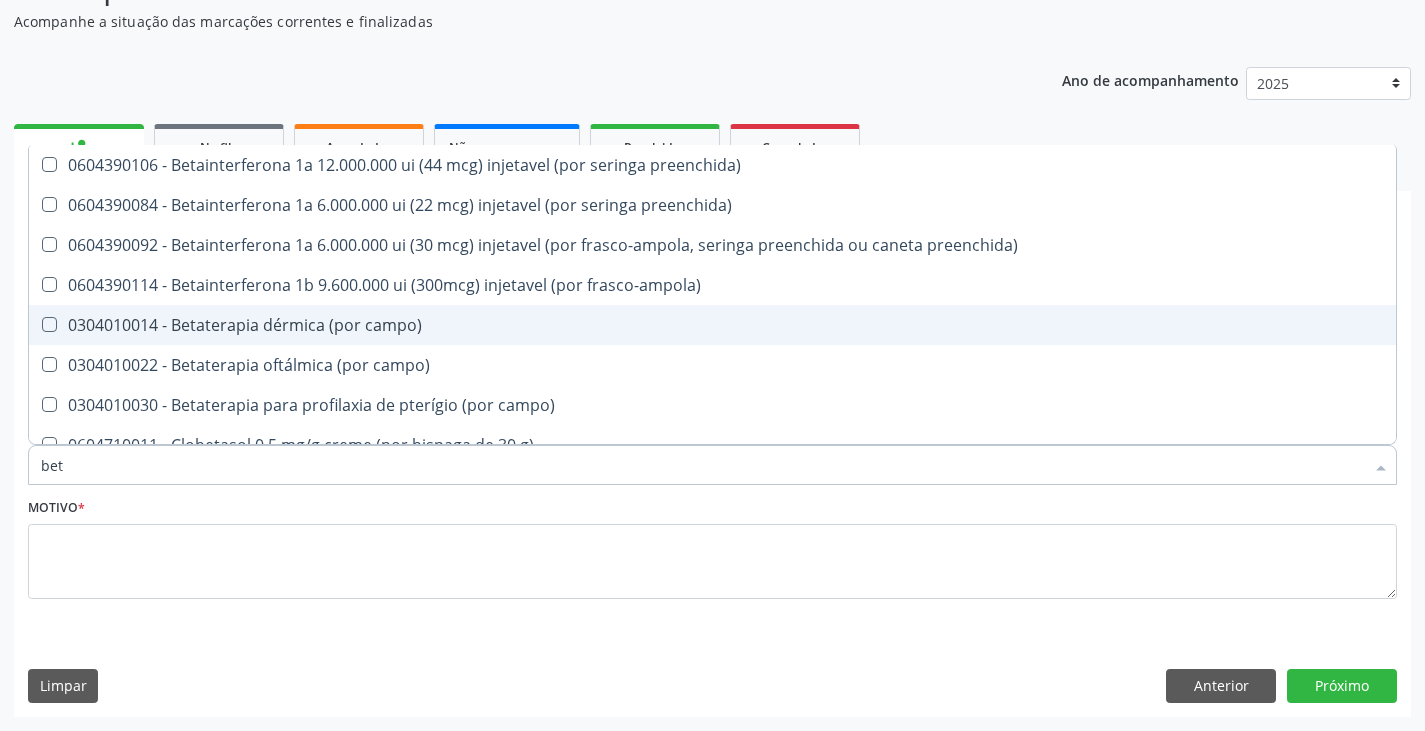 type on "beta" 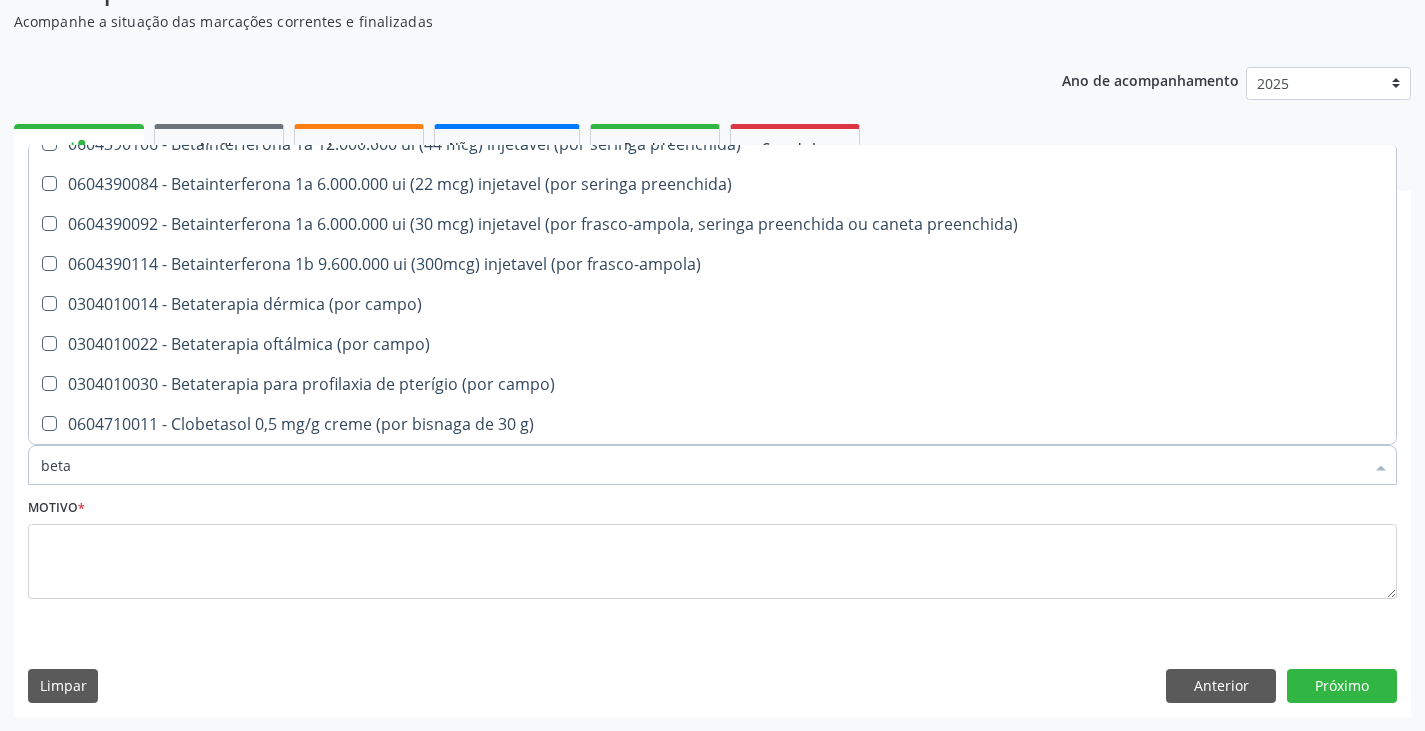 scroll, scrollTop: 0, scrollLeft: 0, axis: both 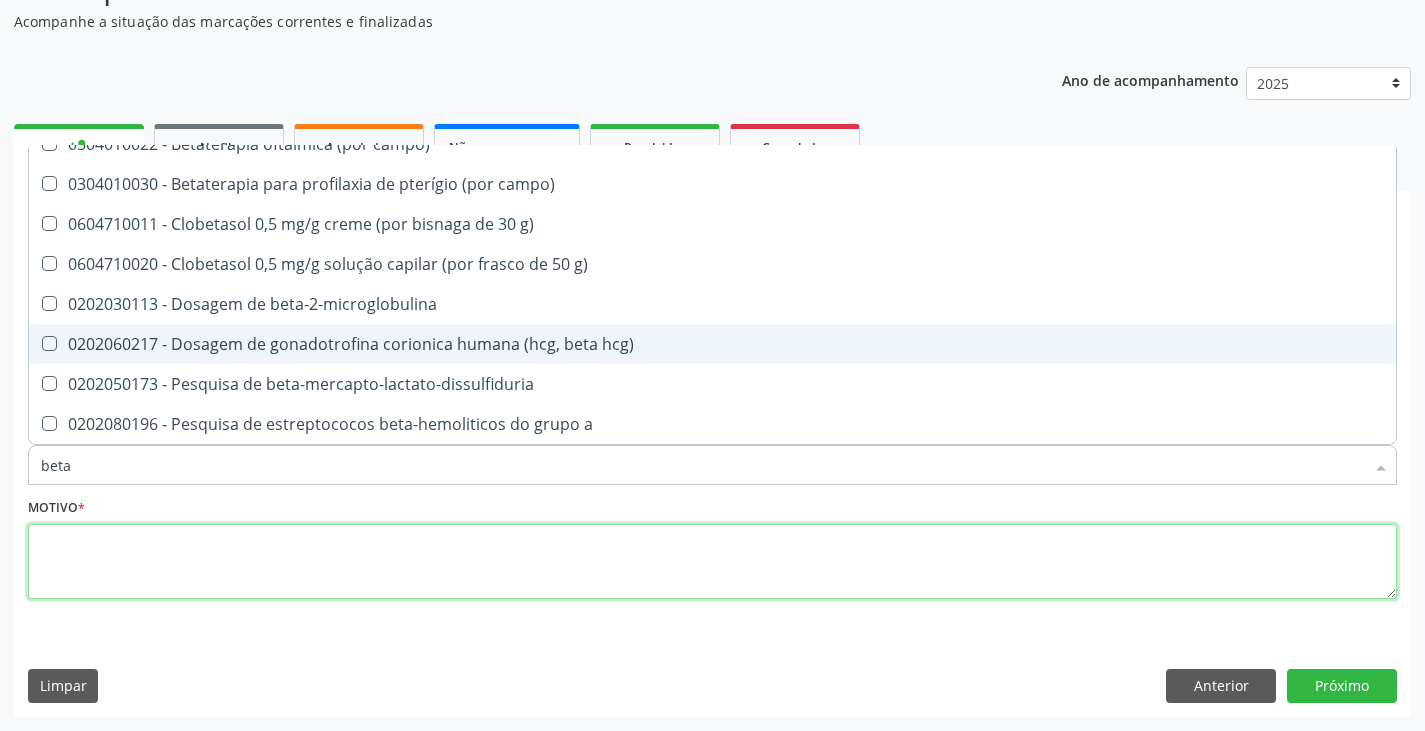 click at bounding box center (712, 562) 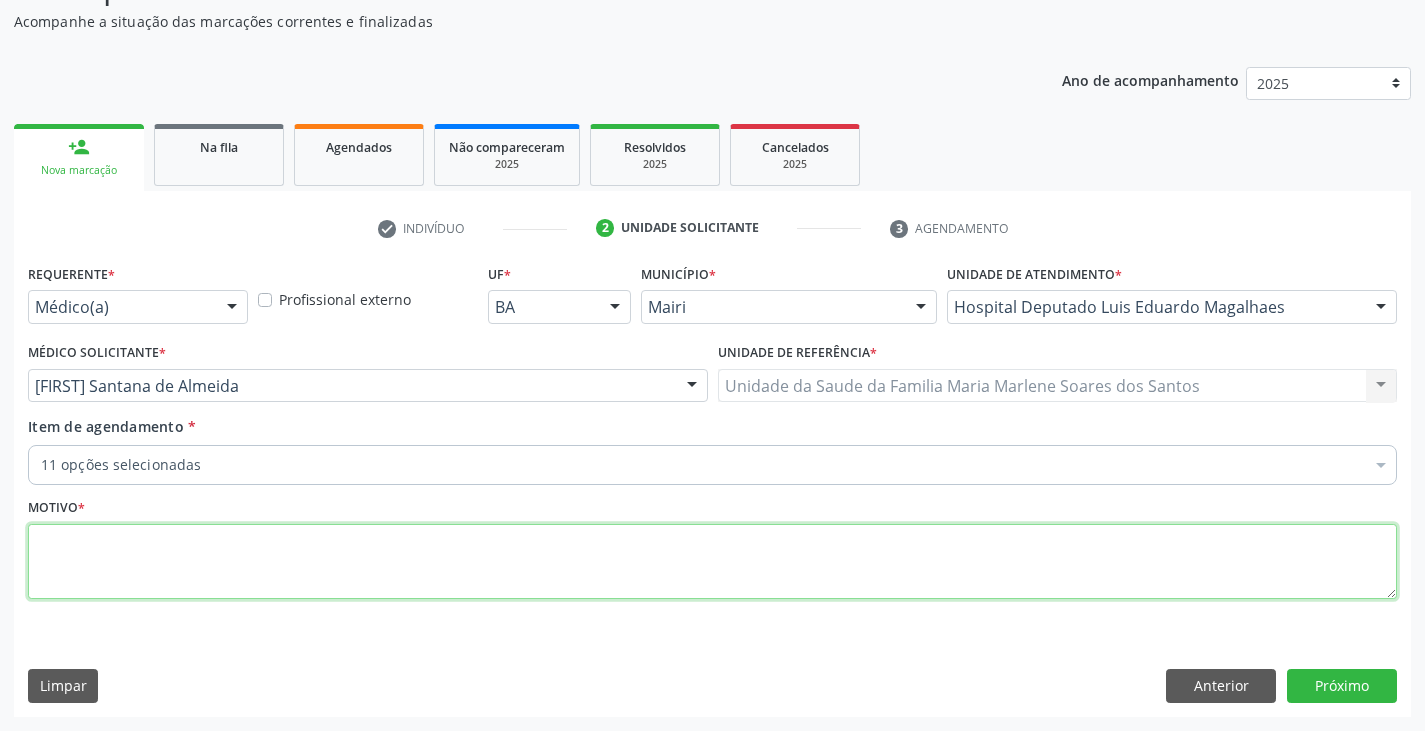 scroll, scrollTop: 0, scrollLeft: 0, axis: both 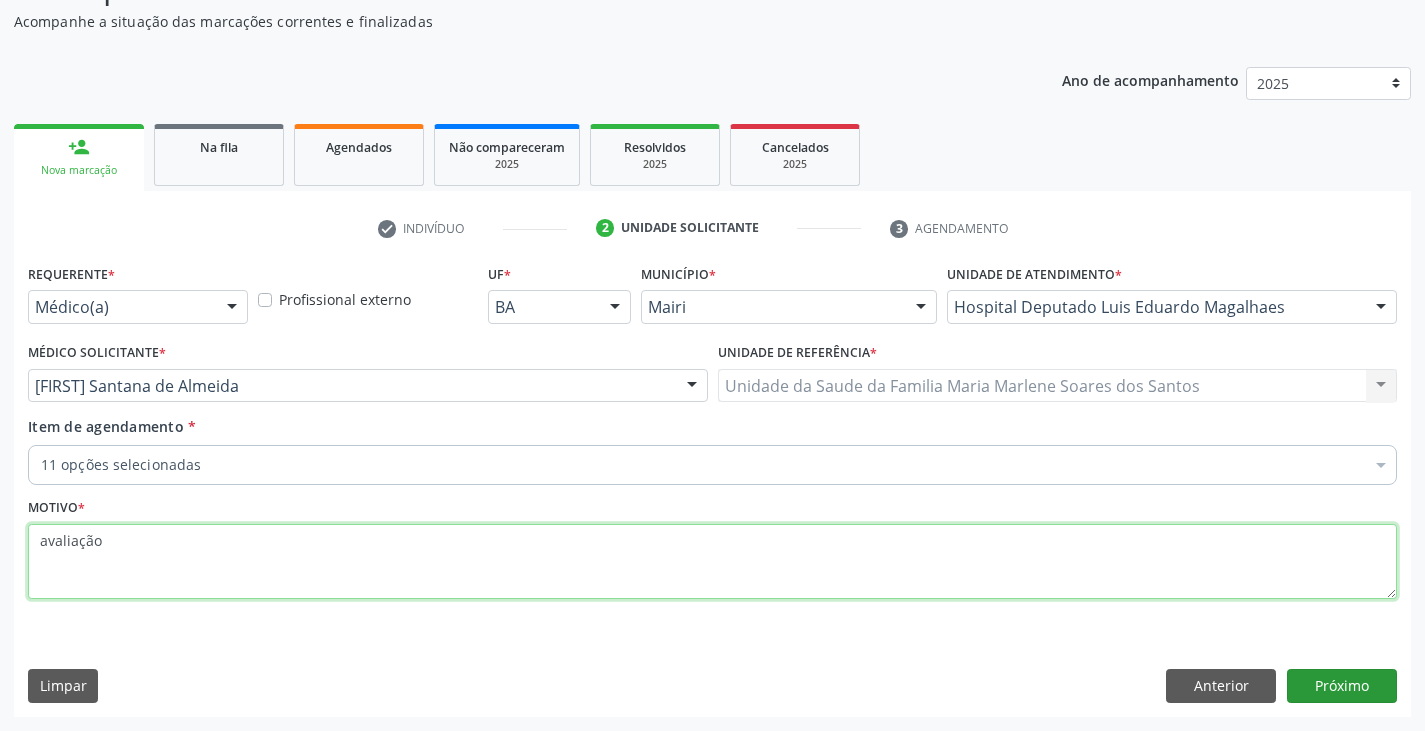 type on "avaliação" 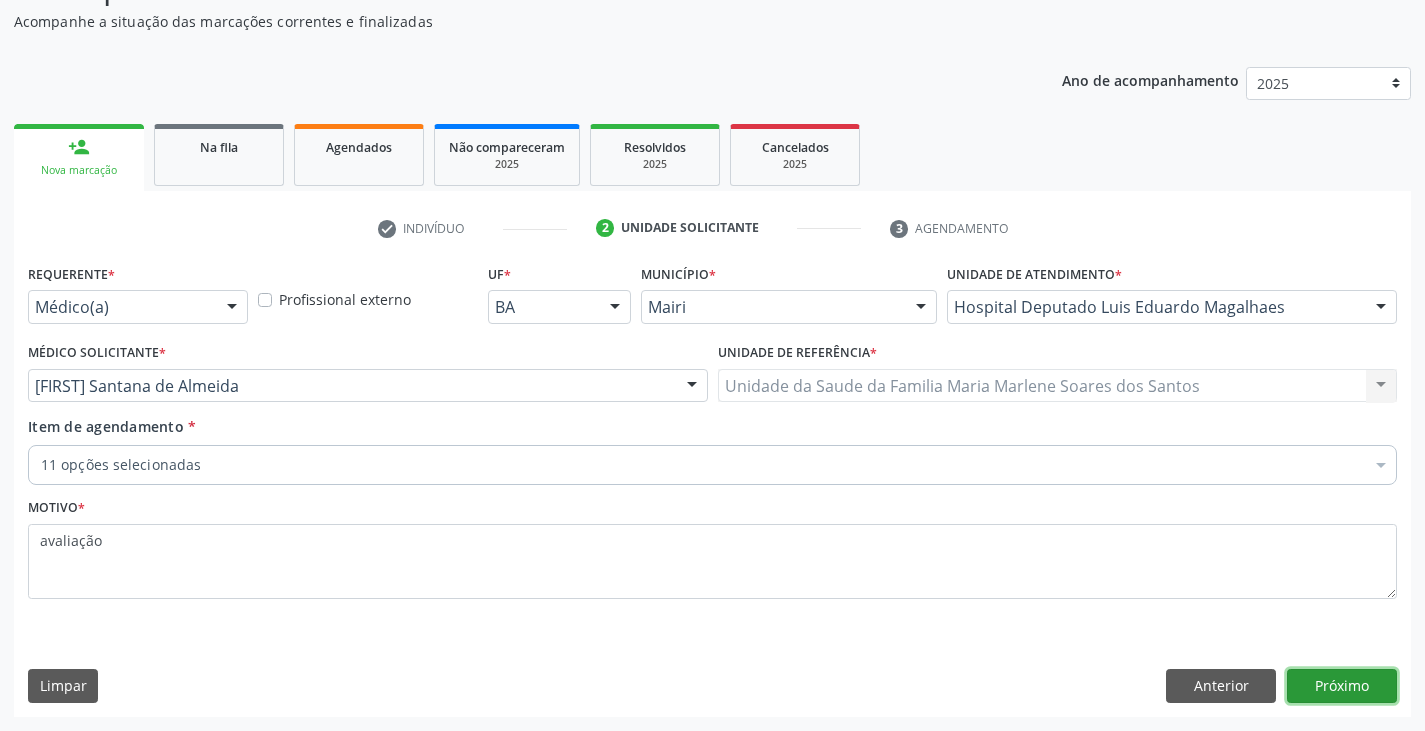 click on "Próximo" at bounding box center (1342, 686) 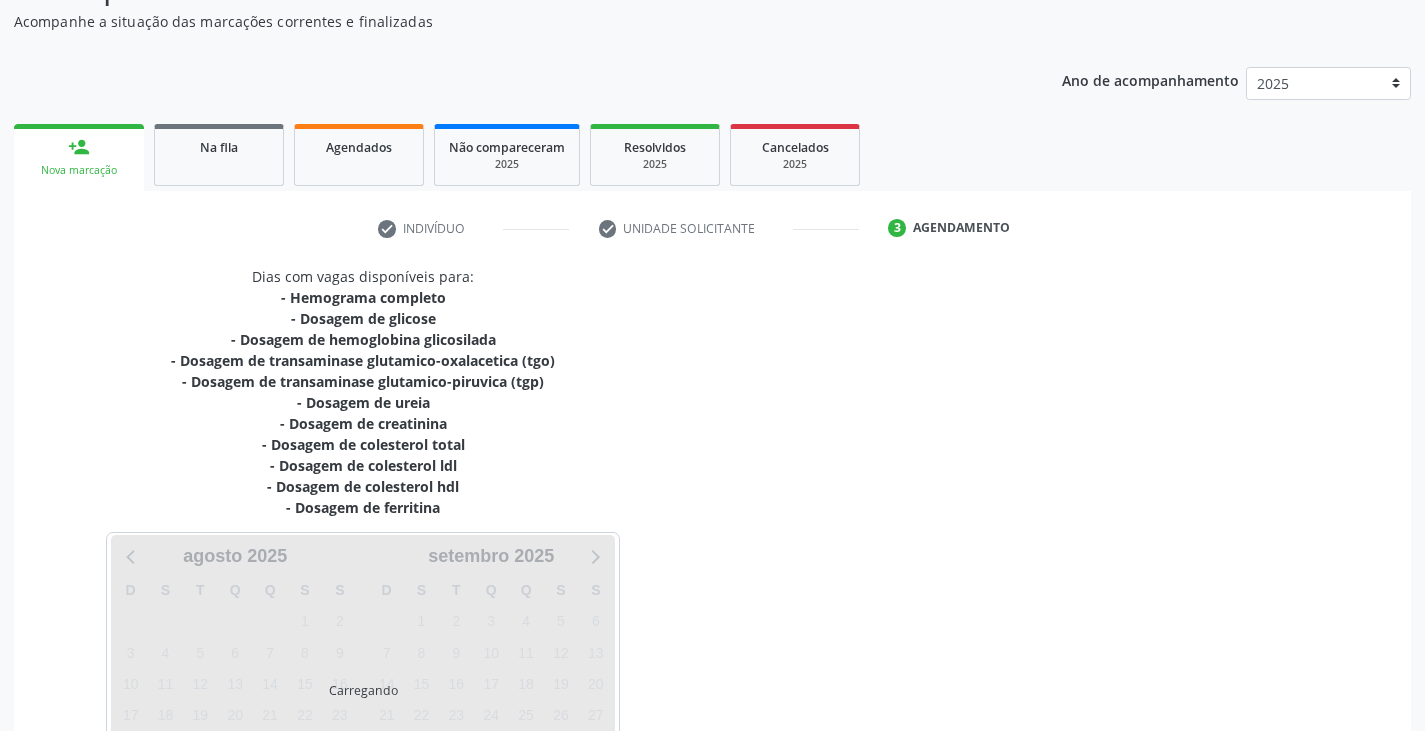 click on "Dias com vagas disponíveis para:
- Hemograma completo
- Dosagem de glicose
- Dosagem de hemoglobina glicosilada
- Dosagem de transaminase glutamico-oxalacetica (tgo)
- Dosagem de transaminase glutamico-piruvica (tgp)
- Dosagem de ureia
- Dosagem de creatinina
- Dosagem de colesterol total
- Dosagem de colesterol ldl
- Dosagem de colesterol hdl
- Dosagem de ferritina
Carregando
[MONTH] [YEAR] D S T Q Q S S 27 28 29 30 31 1 2 3 4 5 6 7 8 9 10 11 12 13 14 15 16 17 18 19 20 21 22 23 24 25 26 27 28 29 30 31 1 2 3 4 5 6 [MONTH] 2025 D S T Q Q S S 31 1 2 3 4 5 6 7 8 9 10 11 12 13 14 15 16 17 18 19 20 21 22 23 24 25 26 27 28 29 30 1 2 3 4 5 6 7 8 9 10 11" at bounding box center [712, 533] 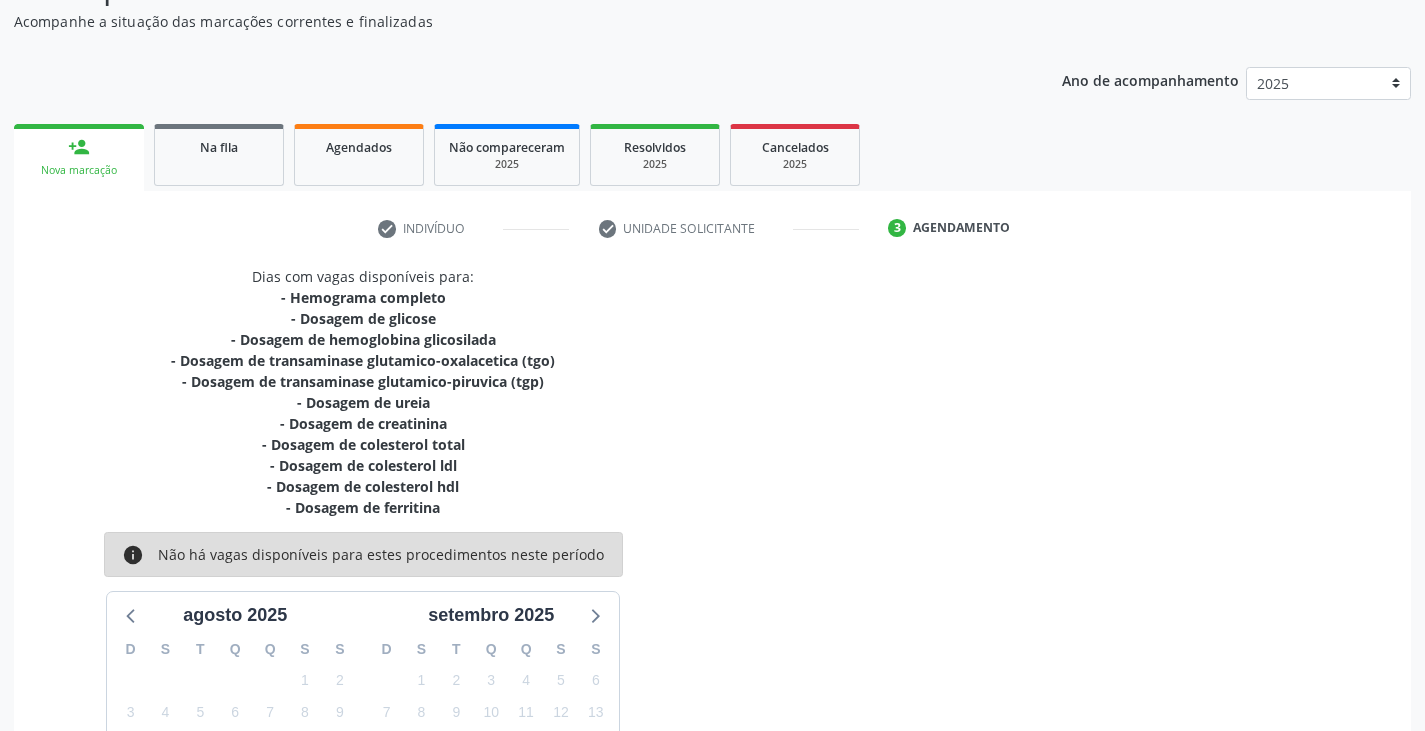 scroll, scrollTop: 408, scrollLeft: 0, axis: vertical 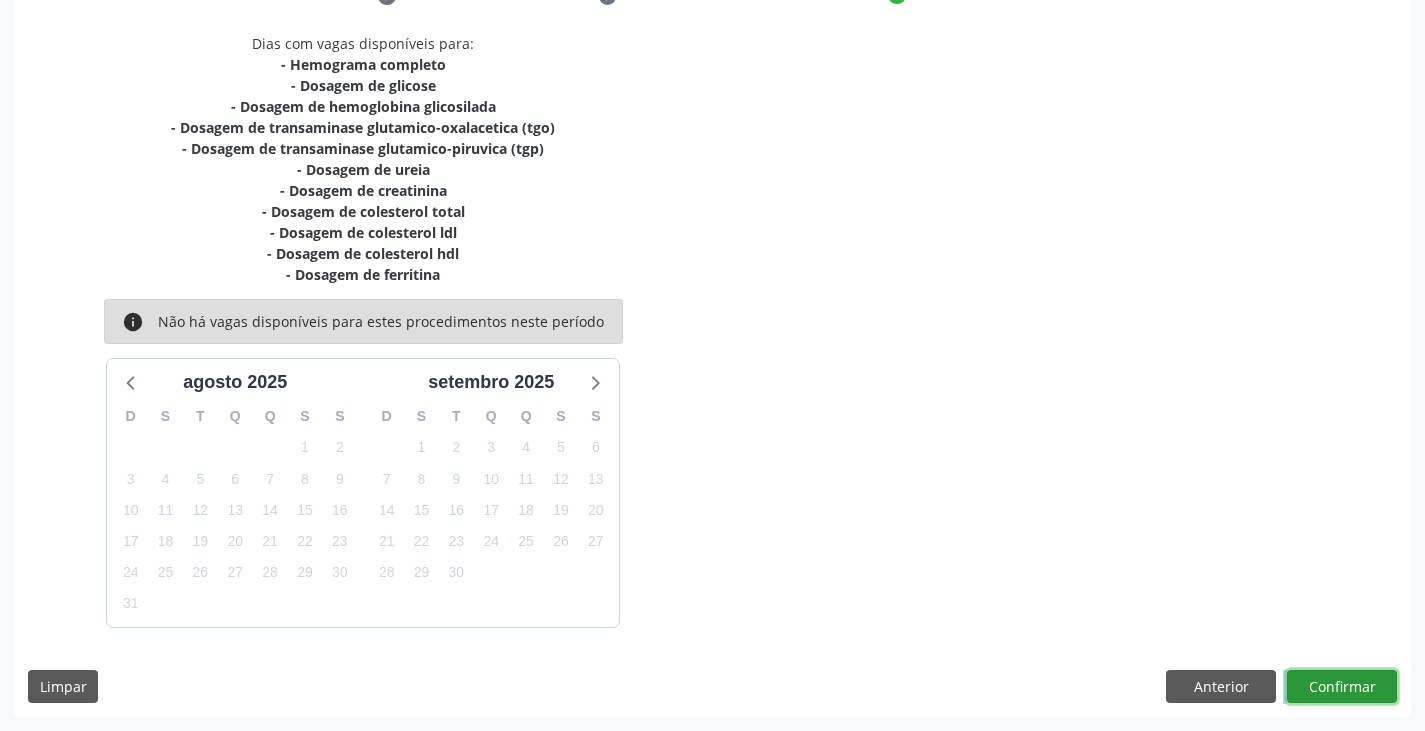 click on "Confirmar" at bounding box center [1342, 687] 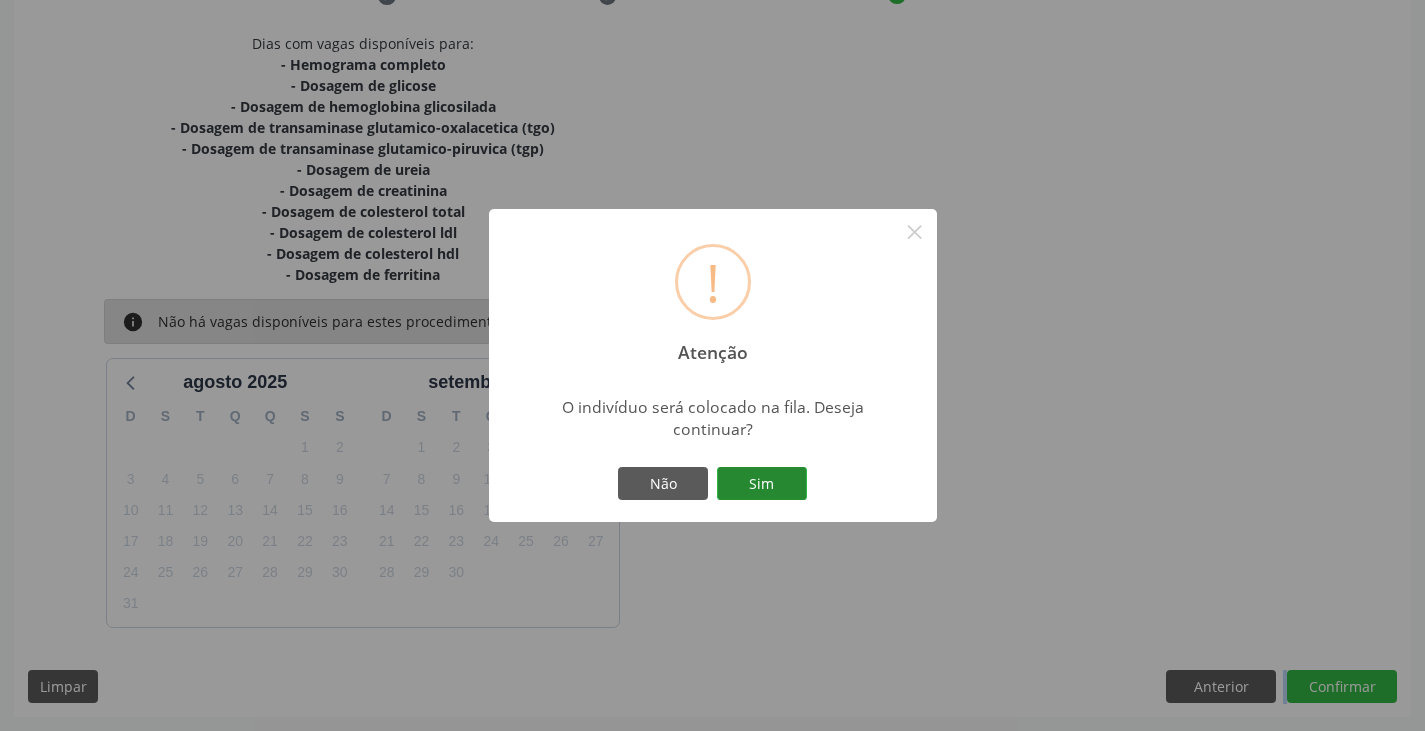 click on "Sim" at bounding box center [762, 484] 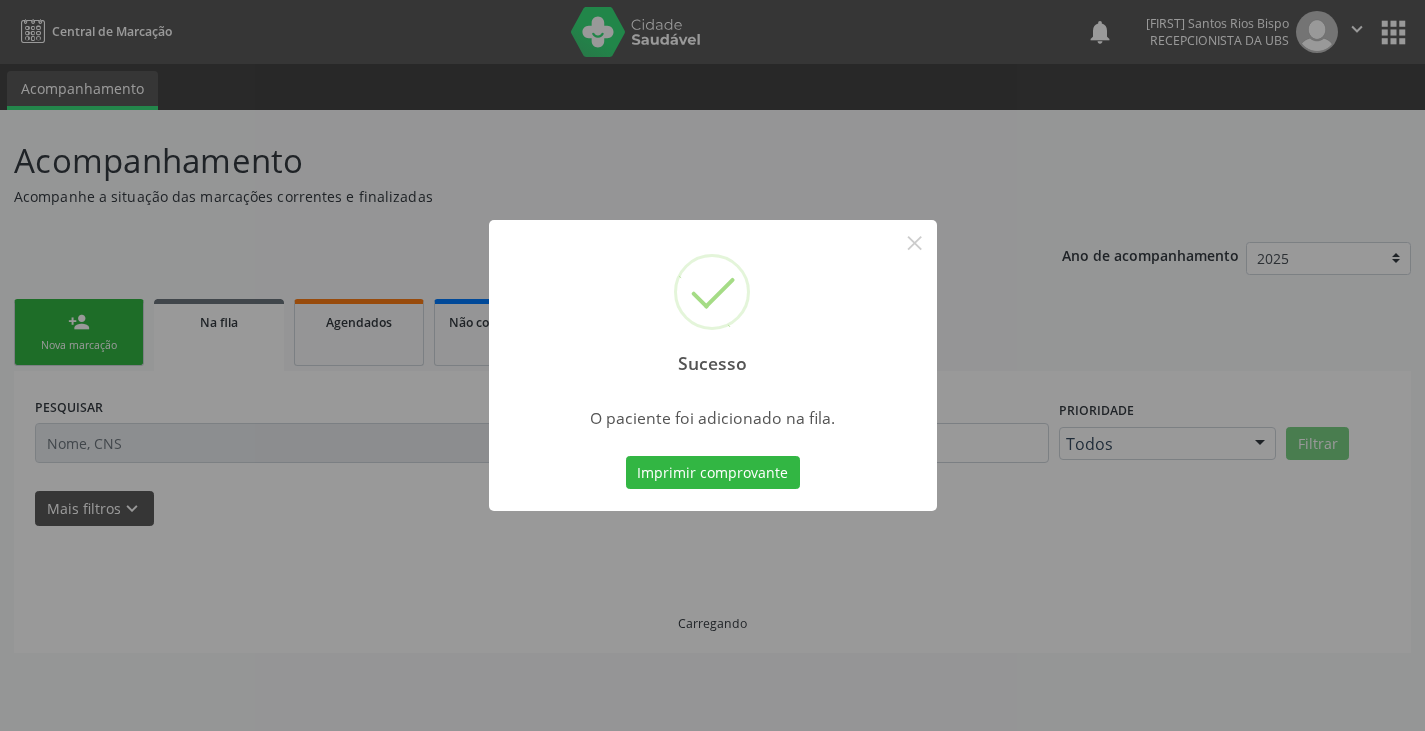 scroll, scrollTop: 0, scrollLeft: 0, axis: both 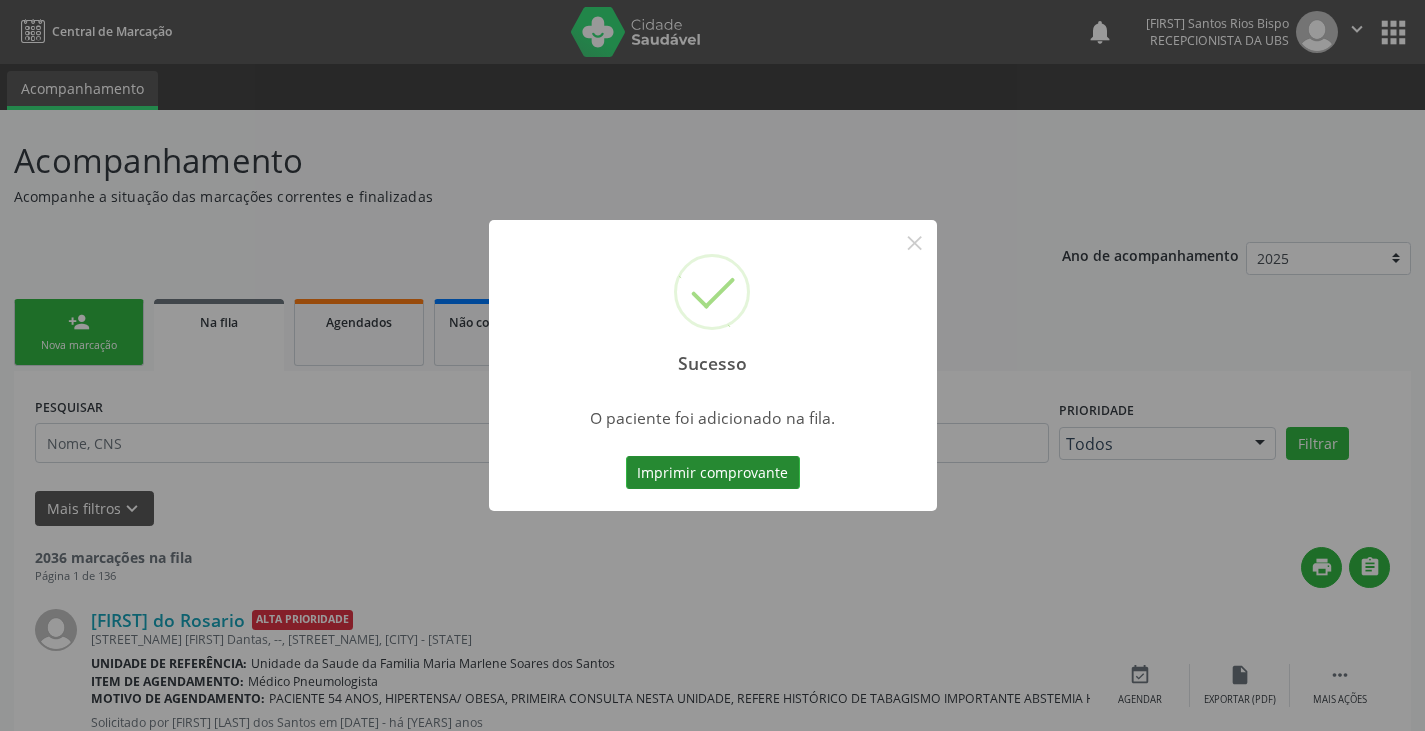 click on "Imprimir comprovante" at bounding box center [713, 473] 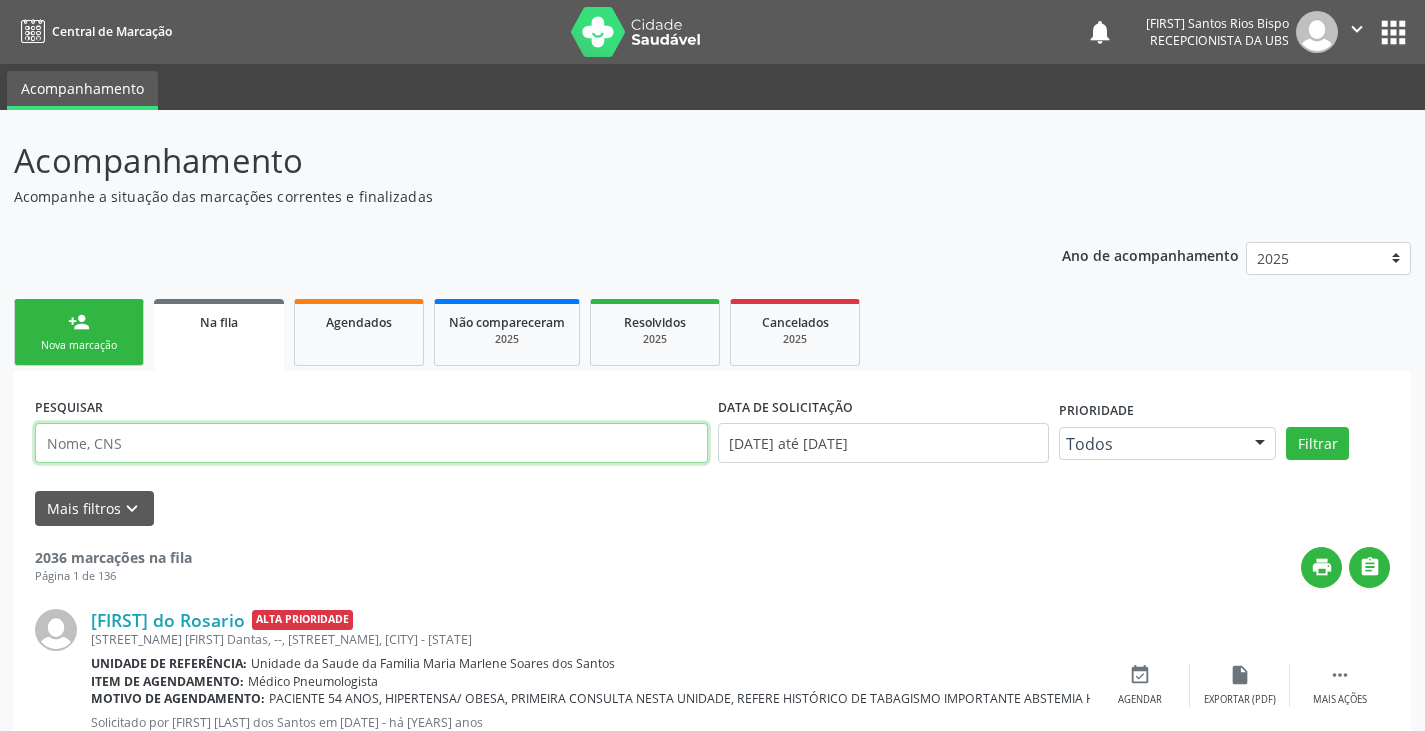 click at bounding box center [371, 443] 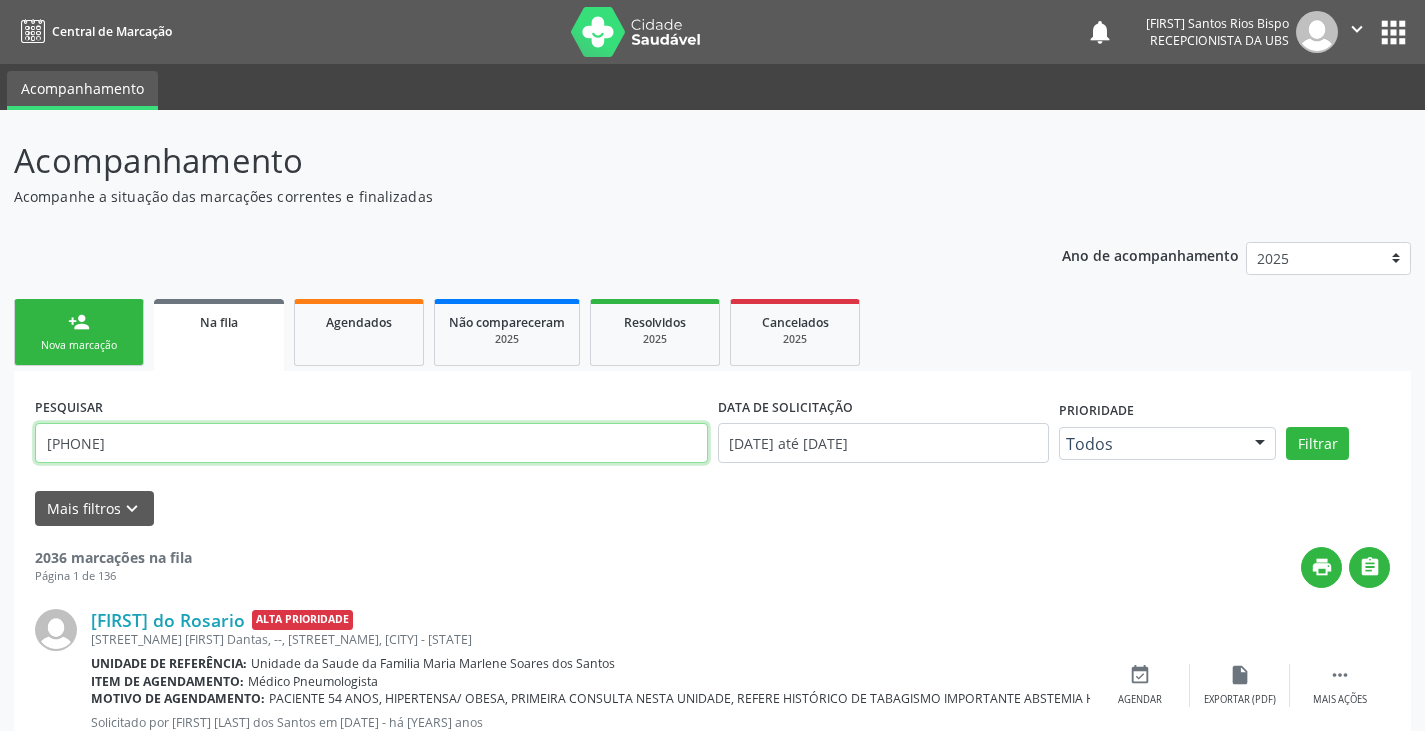 type on "[PHONE]" 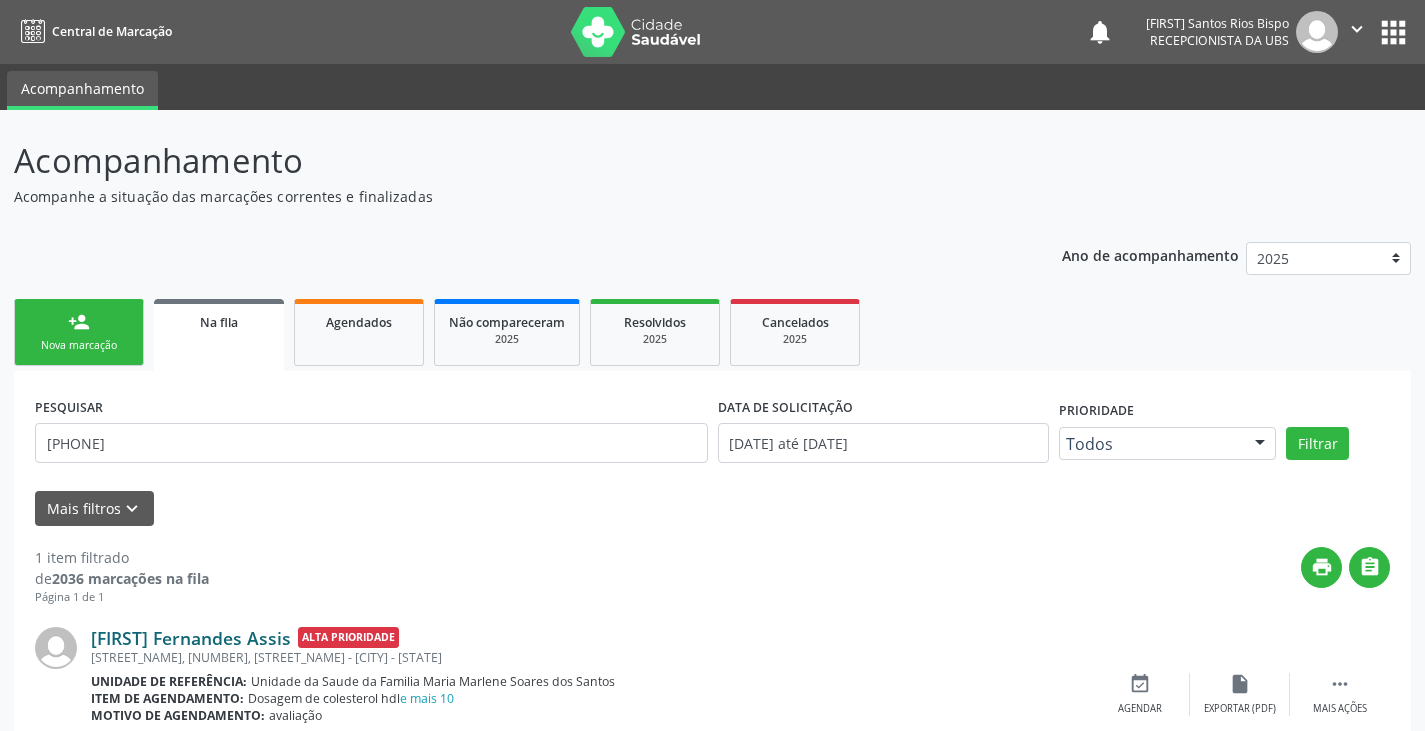 scroll, scrollTop: 88, scrollLeft: 0, axis: vertical 